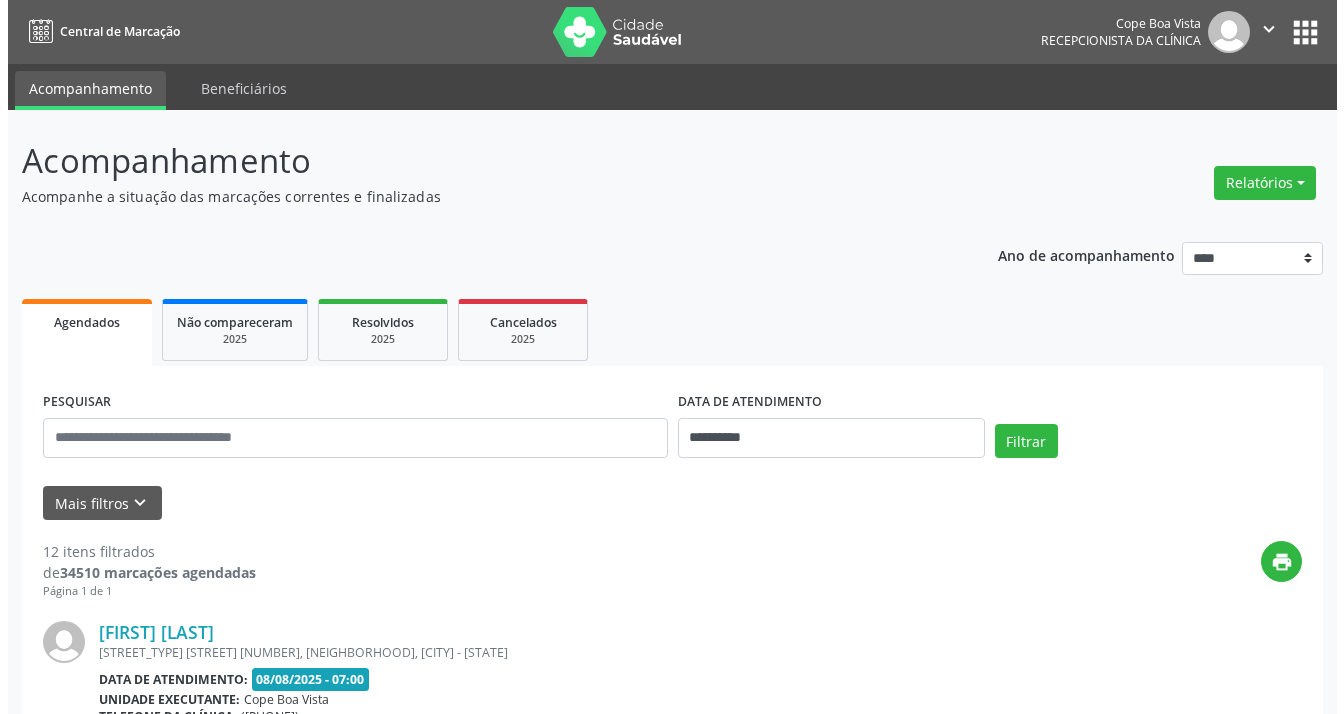 scroll, scrollTop: 0, scrollLeft: 0, axis: both 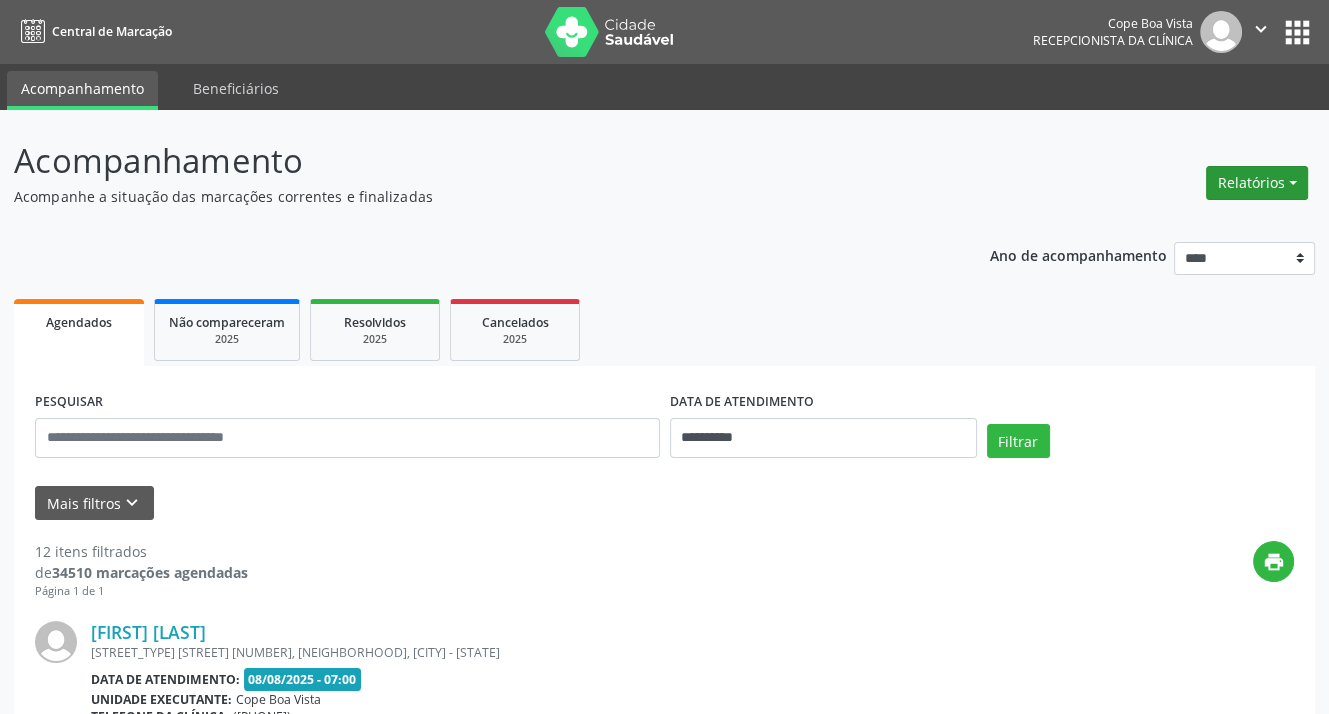 click on "Relatórios" at bounding box center [1257, 183] 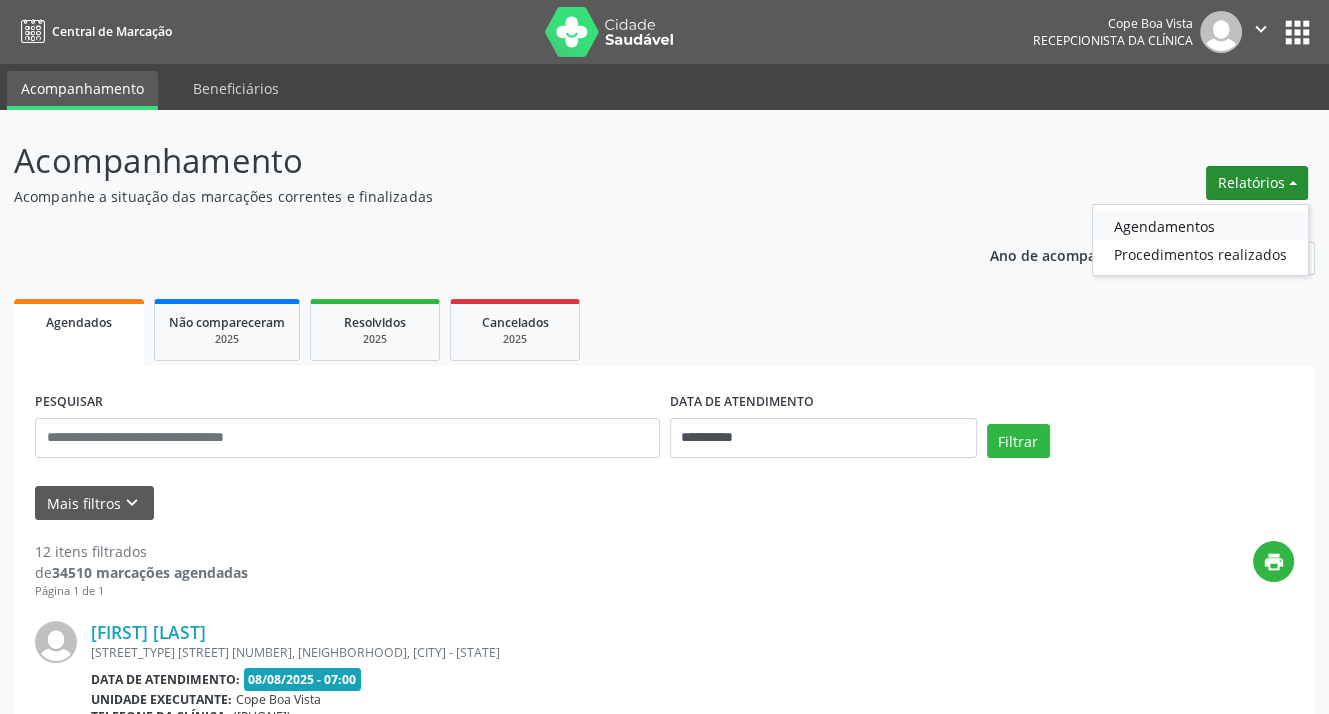 click on "Agendamentos" at bounding box center (1200, 226) 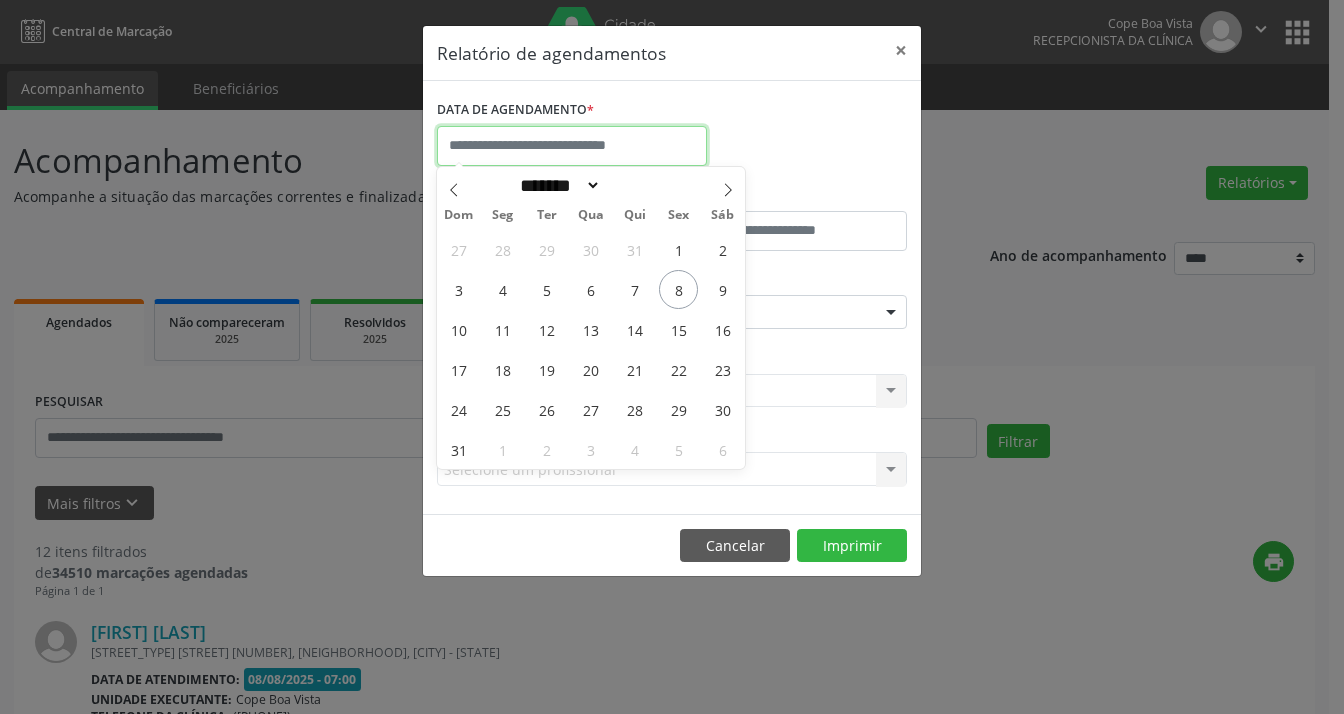 click at bounding box center [572, 146] 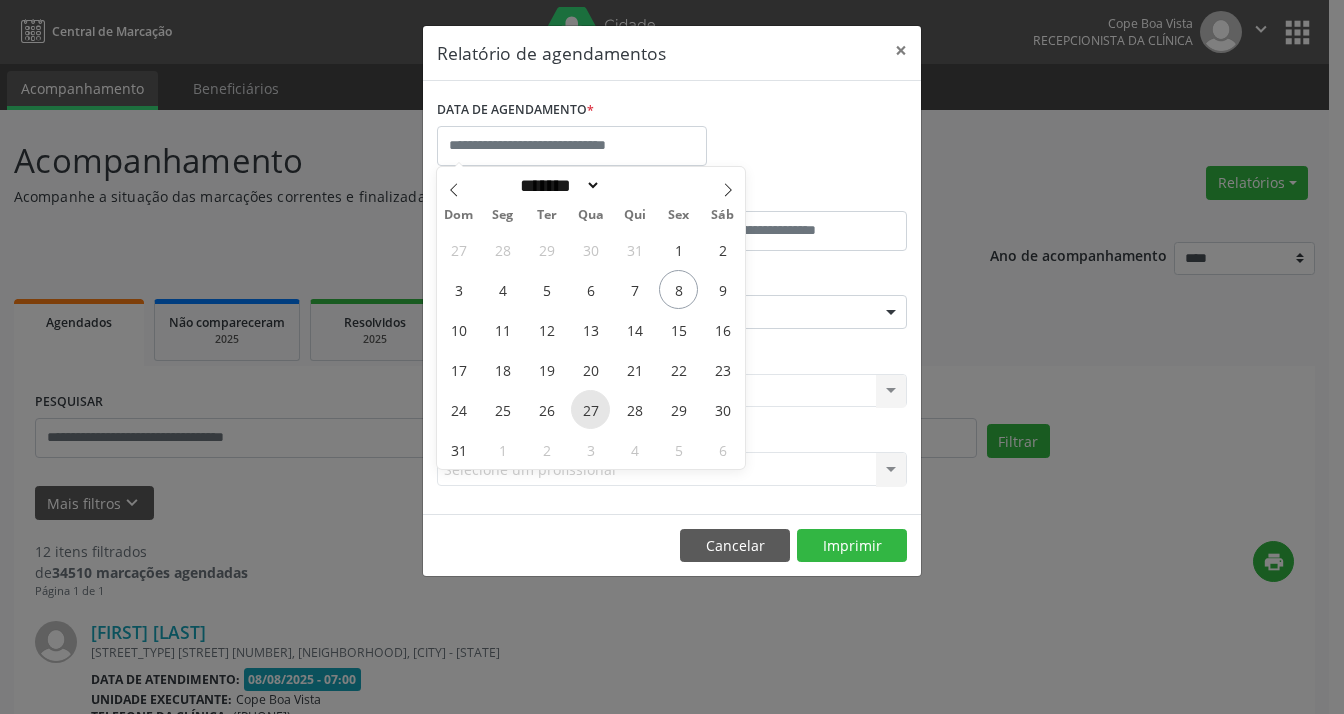 click on "27" at bounding box center (590, 409) 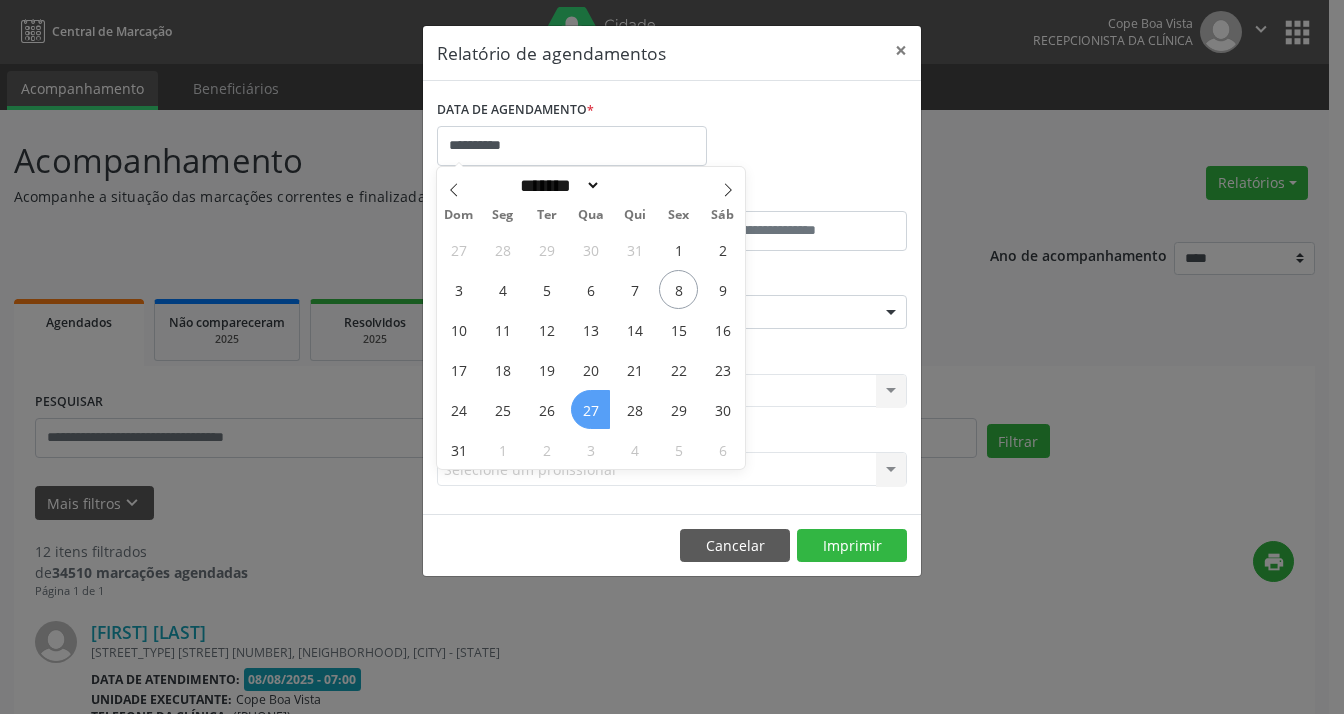 click on "27" at bounding box center (590, 409) 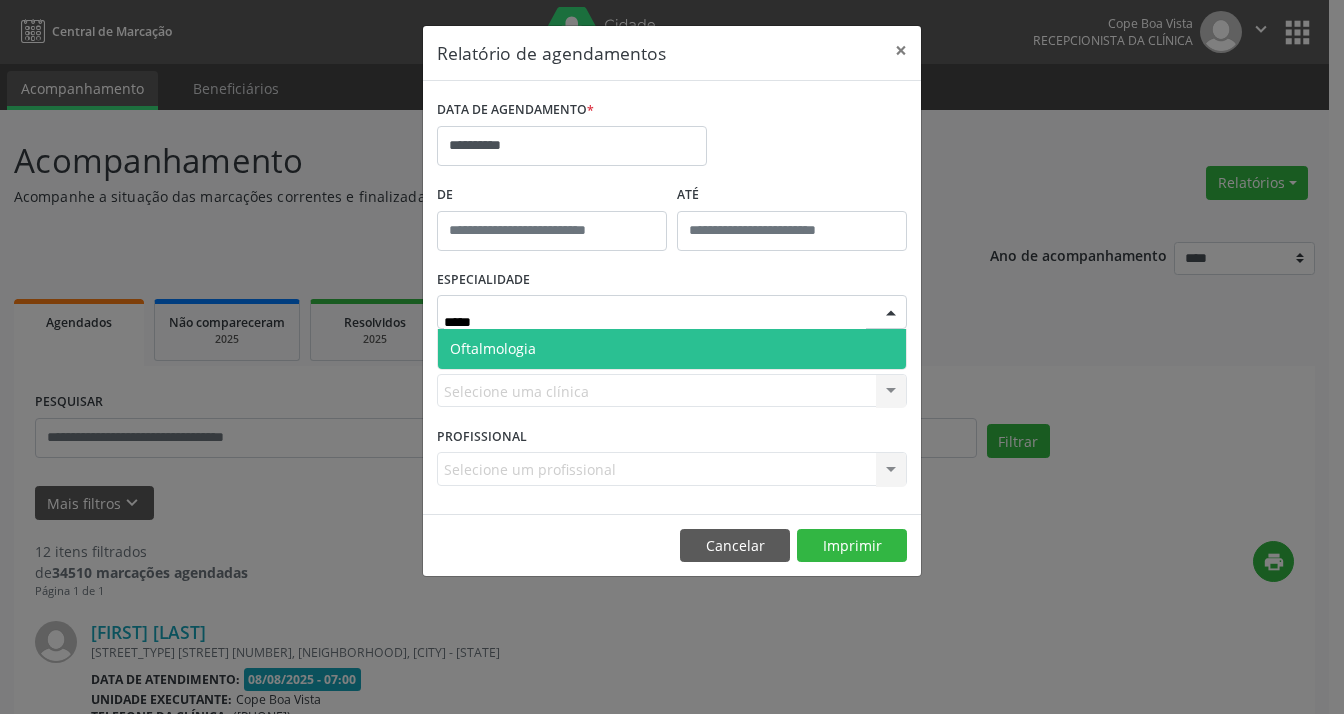 type on "******" 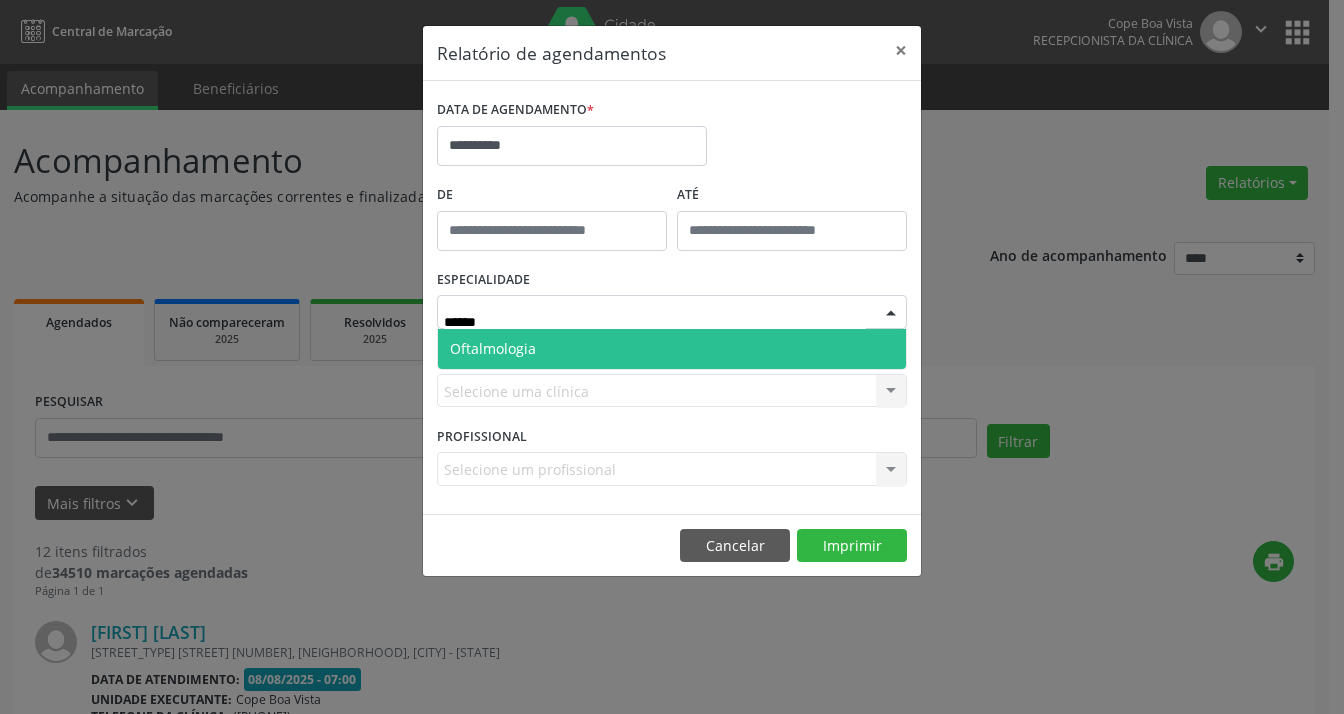 click on "Oftalmologia" at bounding box center (672, 349) 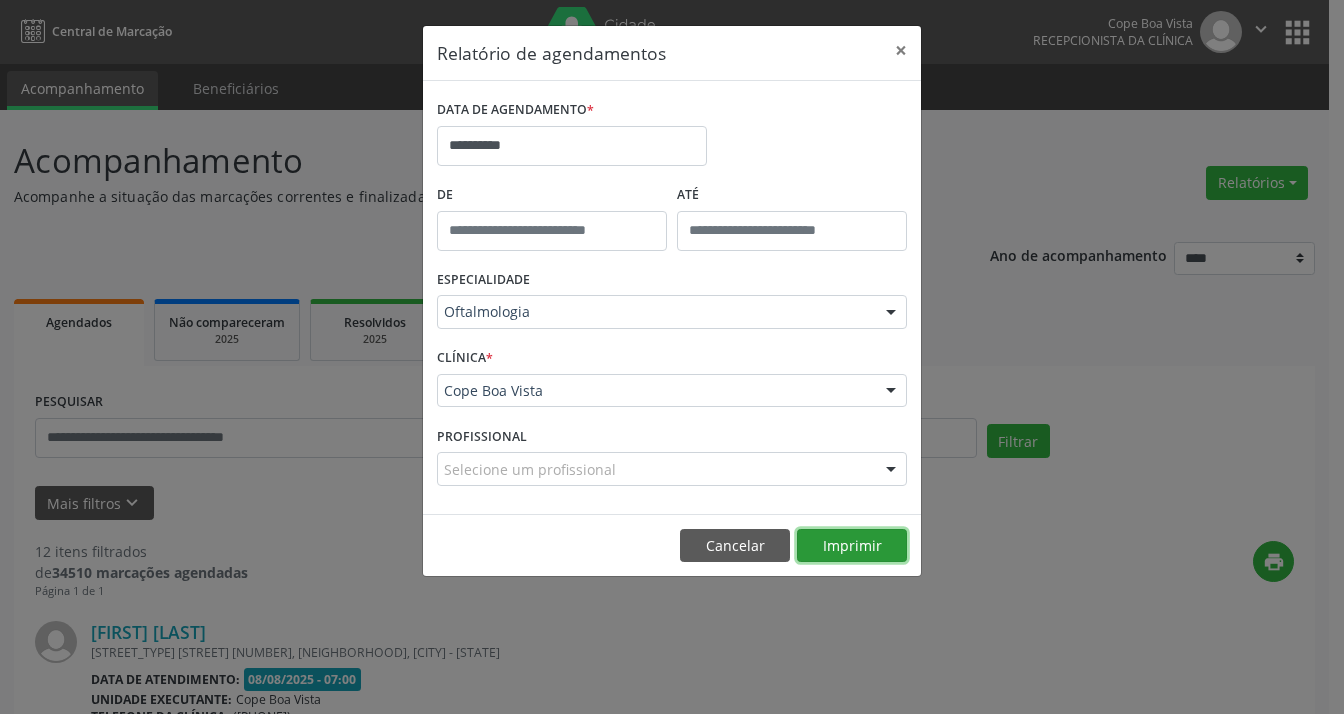 click on "Imprimir" at bounding box center [852, 546] 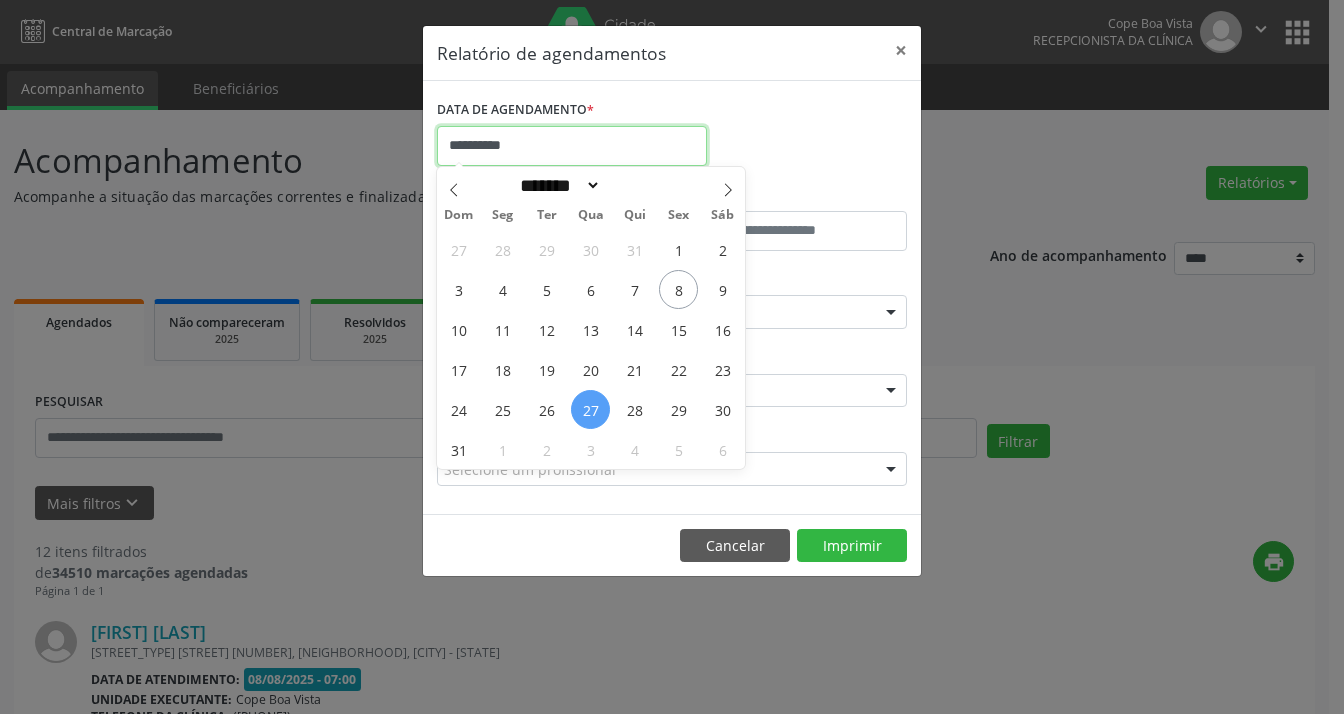 click on "**********" at bounding box center (572, 146) 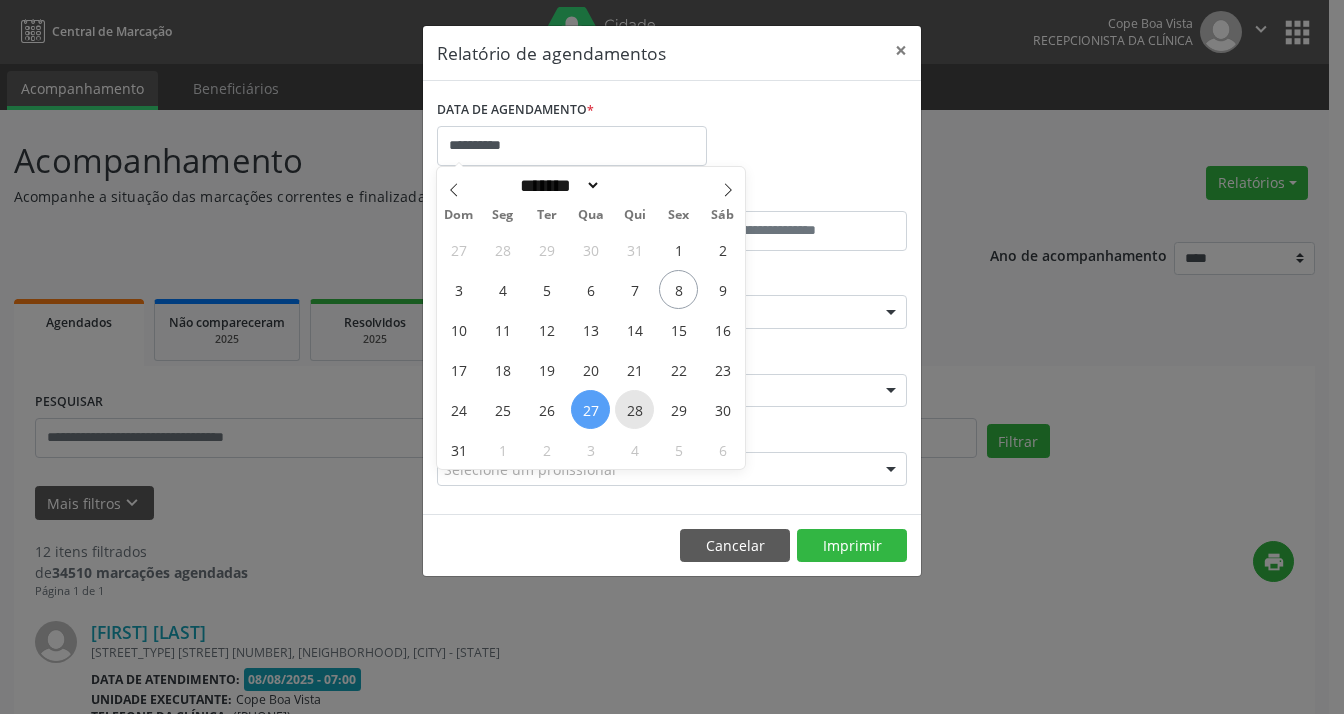 click on "28" at bounding box center (634, 409) 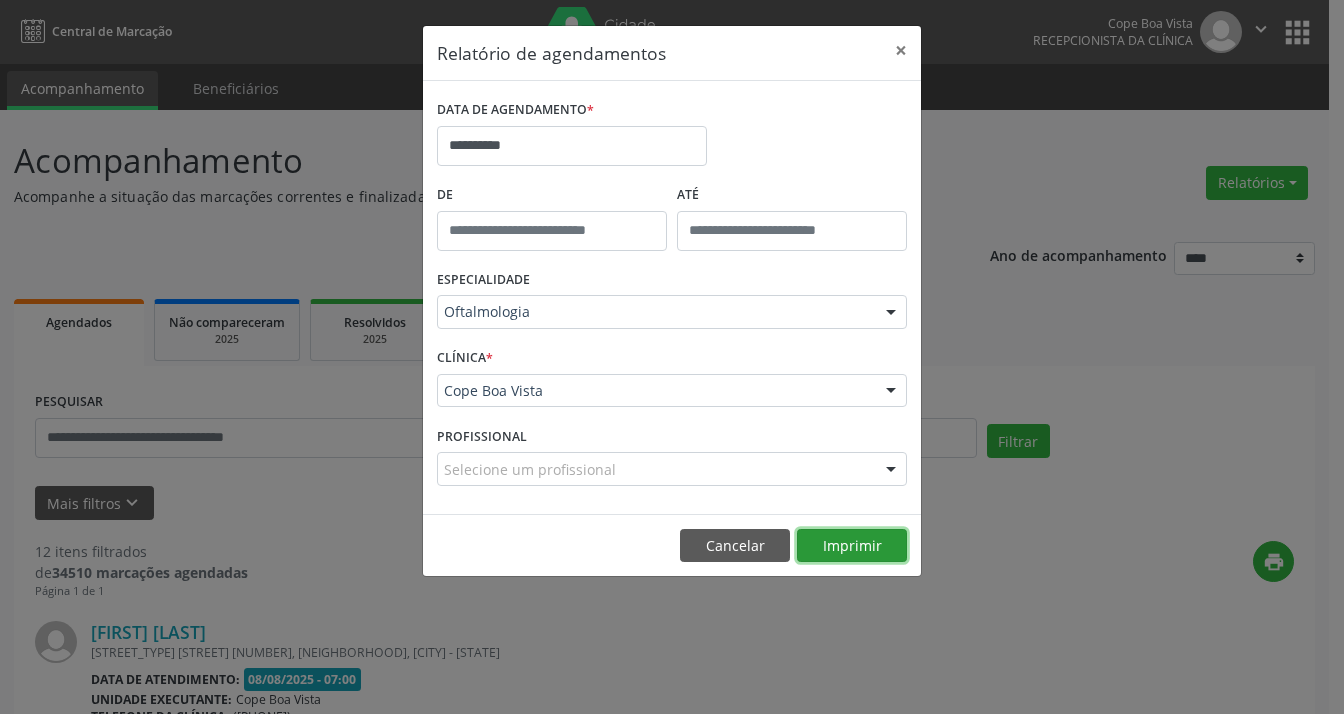 drag, startPoint x: 850, startPoint y: 555, endPoint x: 692, endPoint y: 537, distance: 159.02202 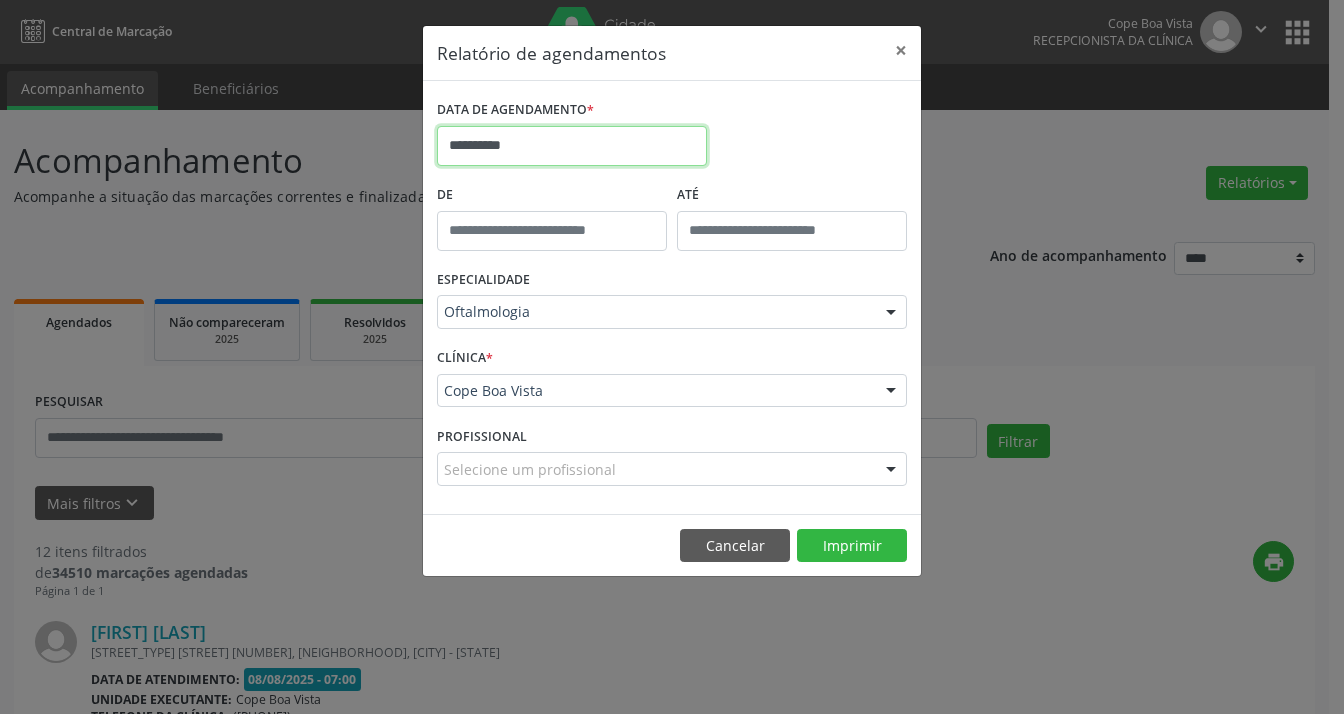 click on "**********" at bounding box center (572, 146) 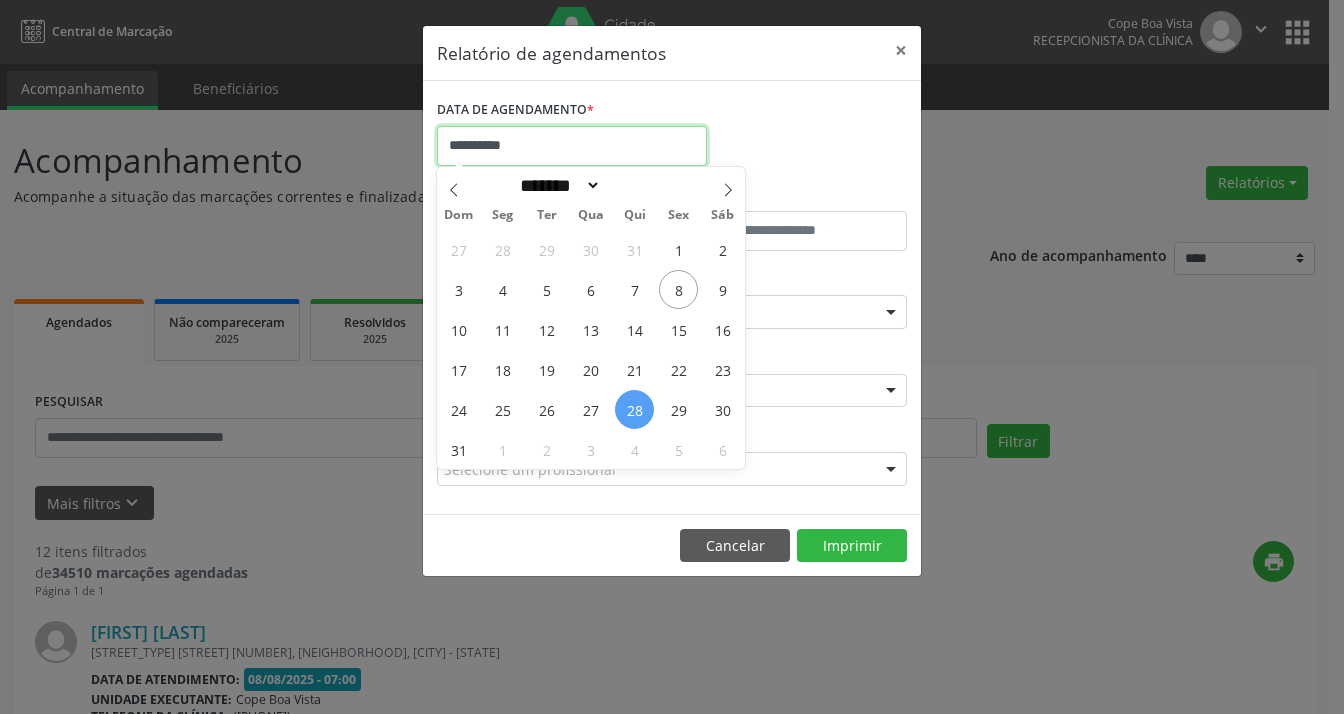 click on "**********" at bounding box center [572, 146] 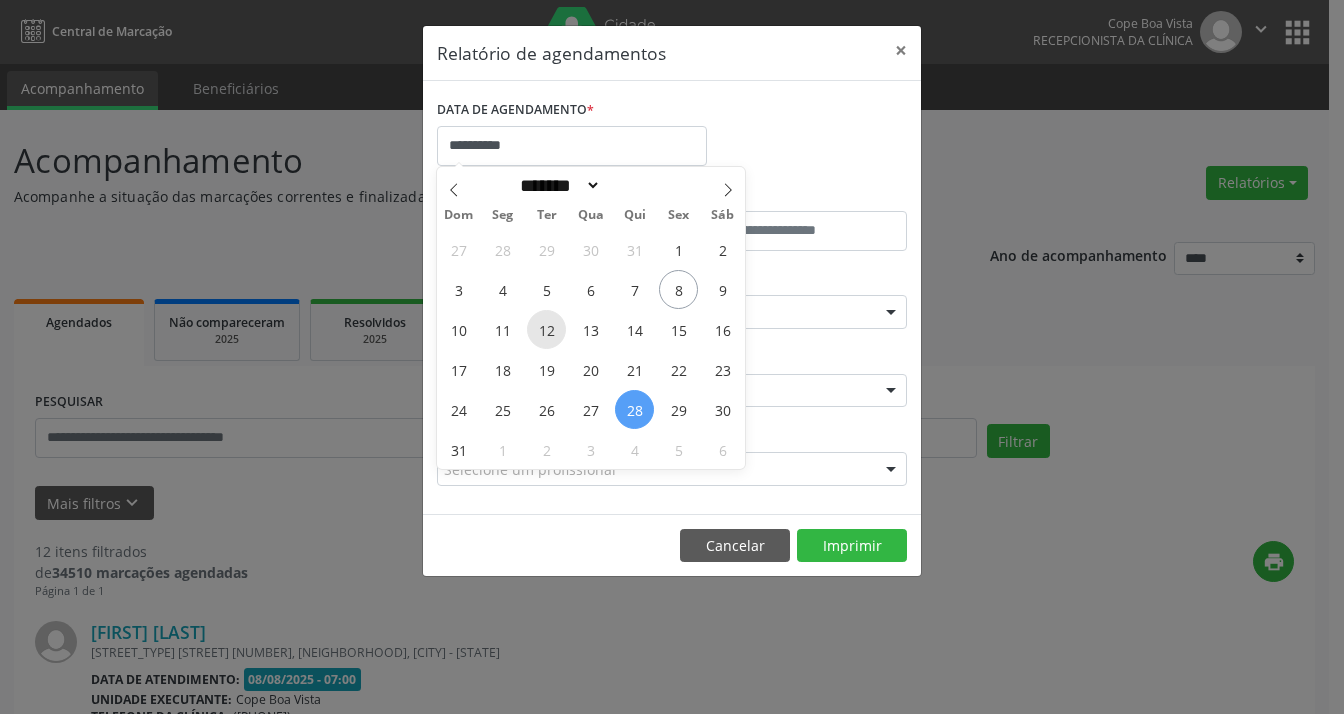 click on "12" at bounding box center (546, 329) 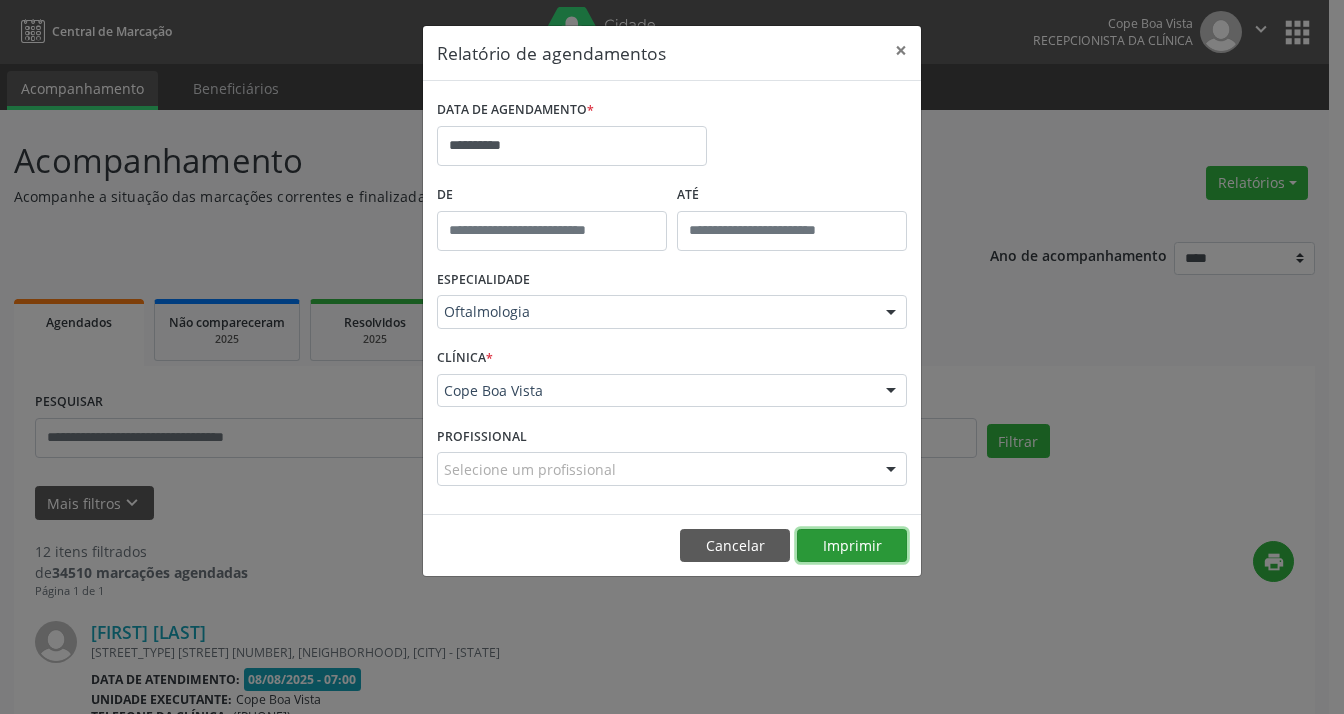 click on "Imprimir" at bounding box center [852, 546] 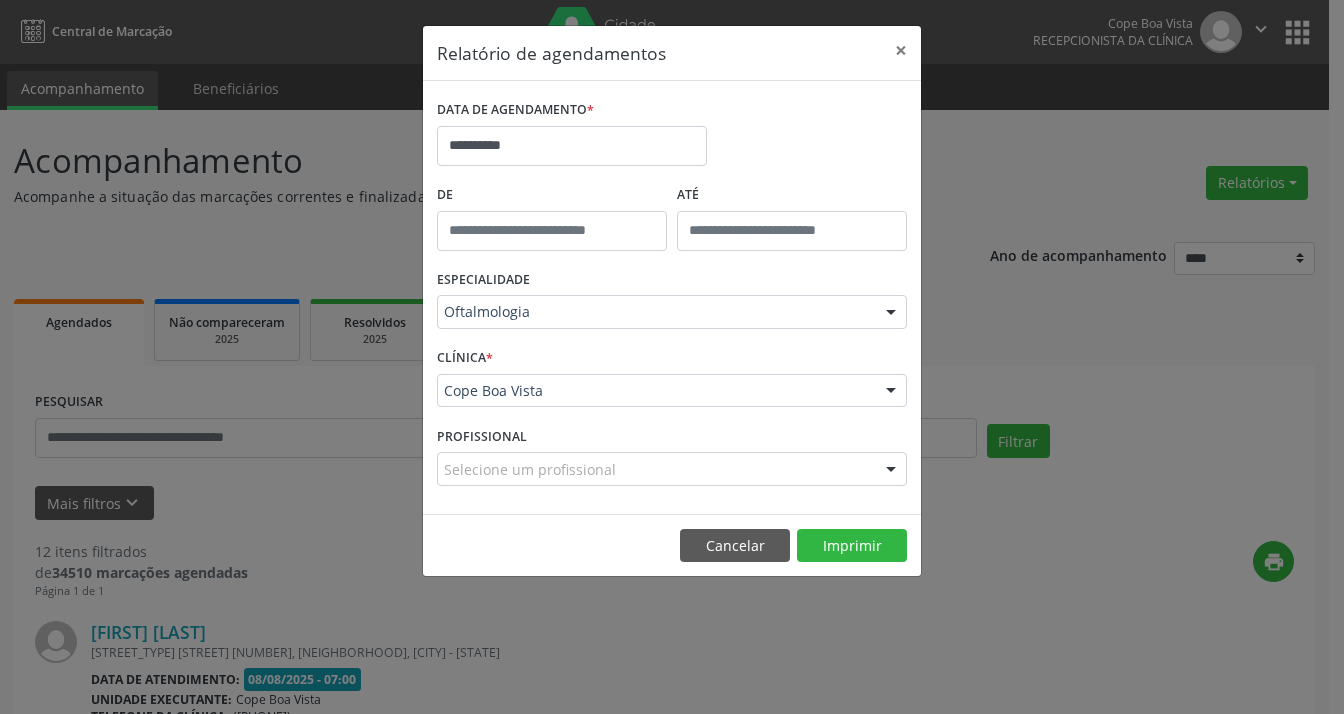 click on "*" at bounding box center [590, 110] 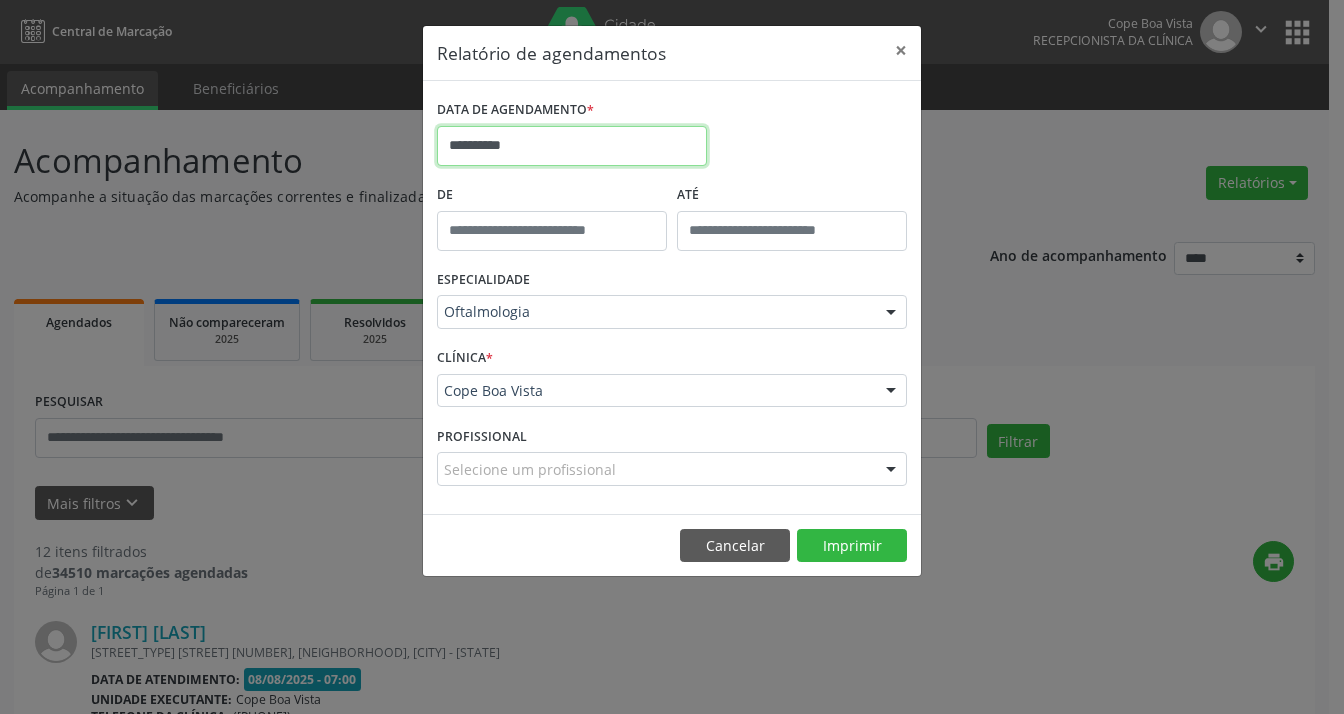 click on "**********" at bounding box center (572, 146) 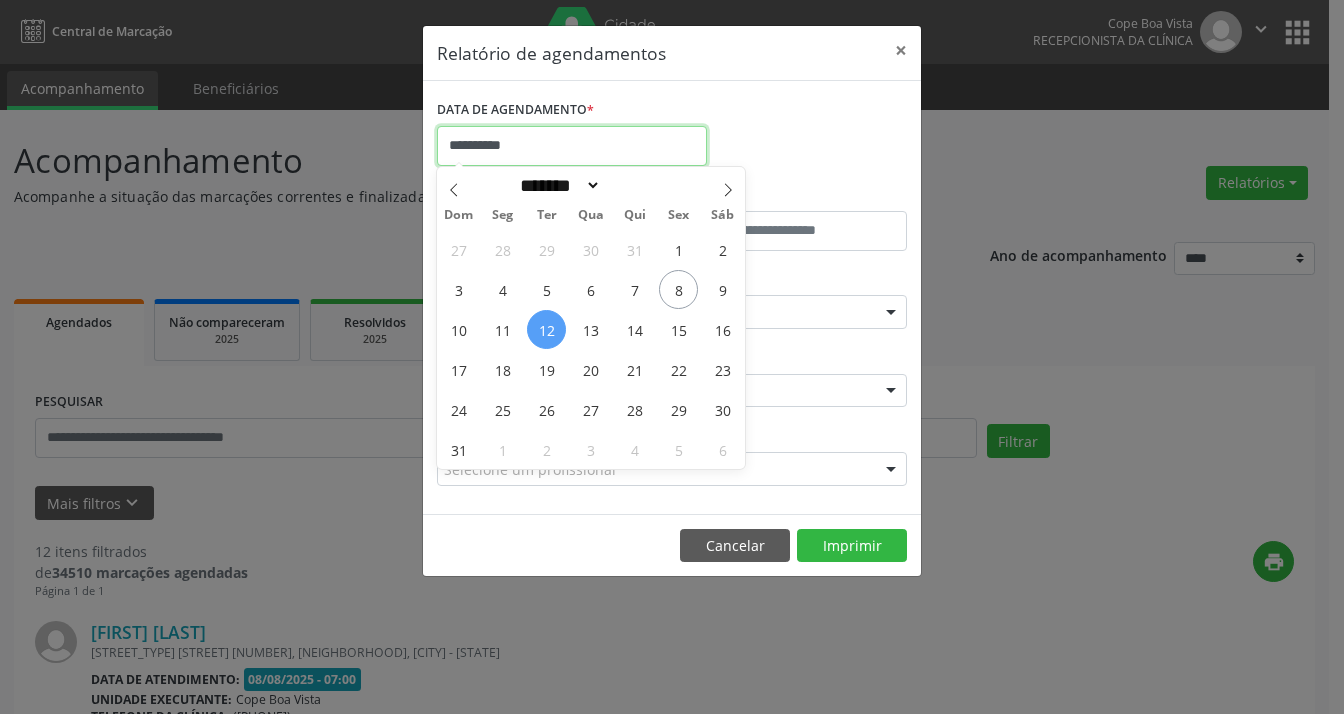 click on "**********" at bounding box center (572, 146) 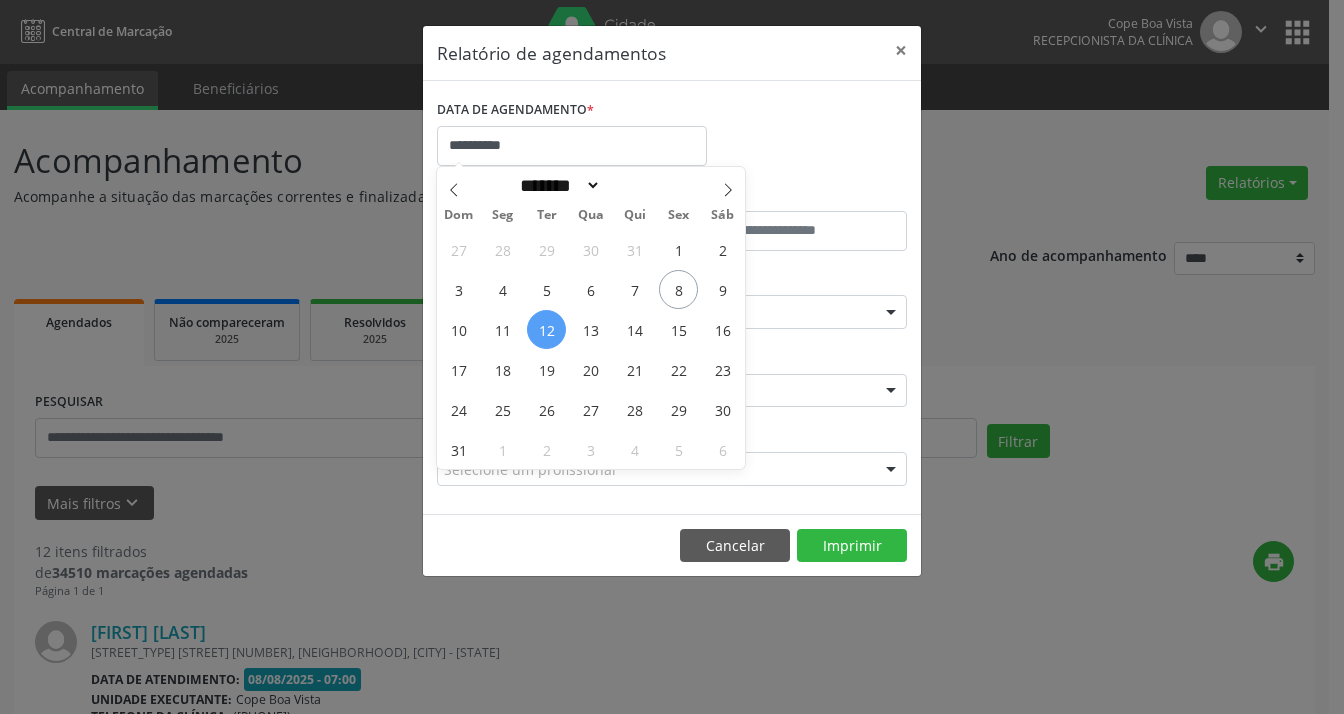 click on "DATA DE AGENDAMENTO
*" at bounding box center (572, 110) 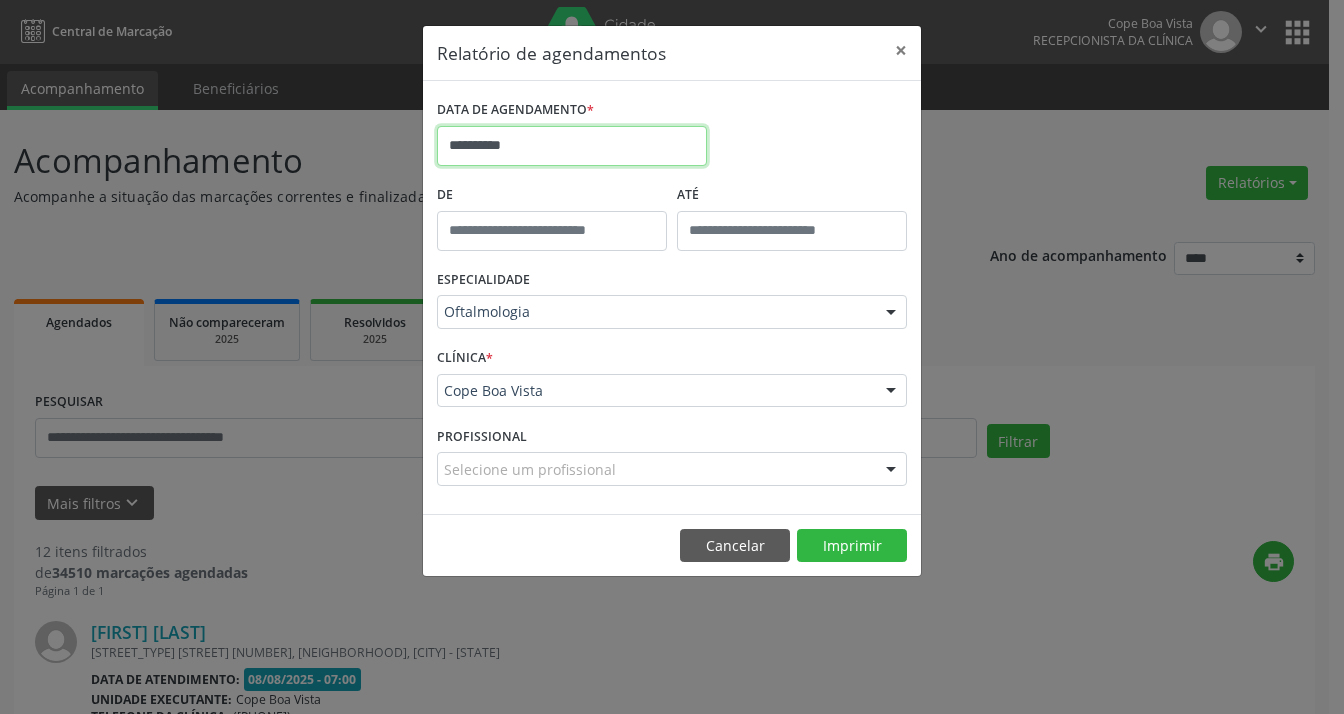 click on "**********" at bounding box center [572, 146] 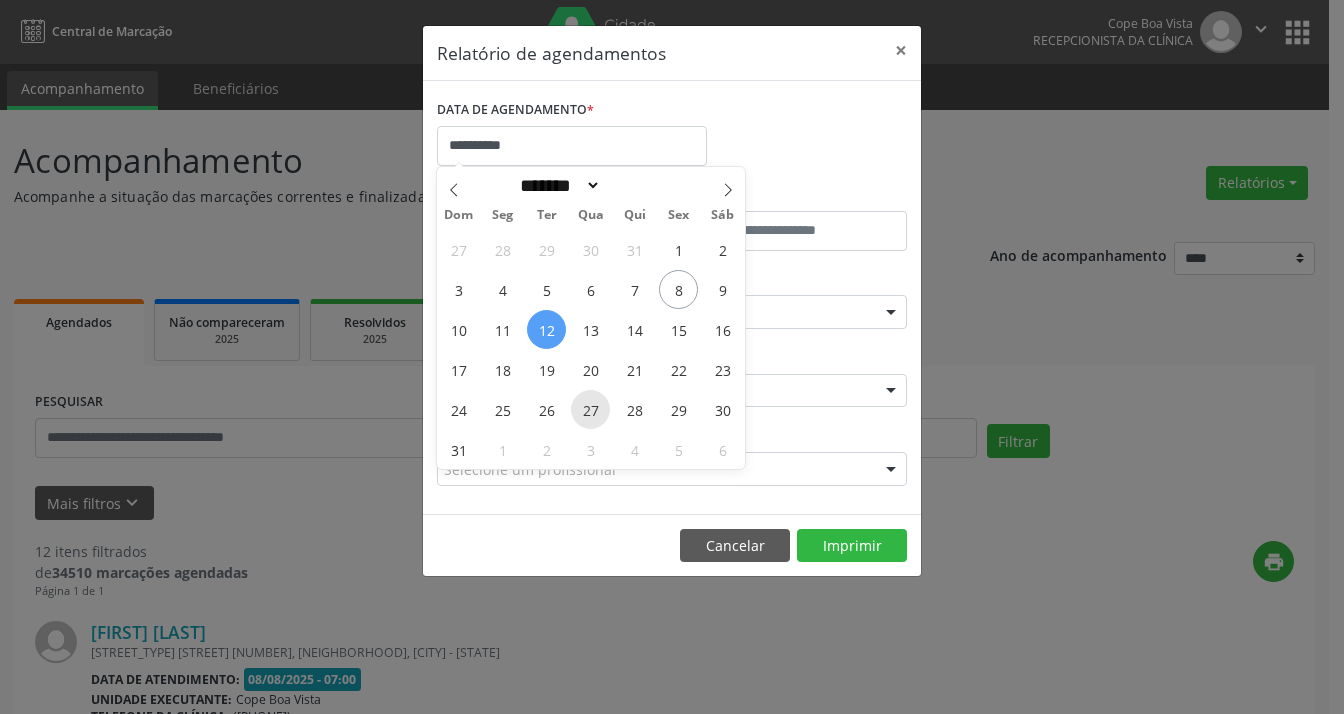 click on "27" at bounding box center [590, 409] 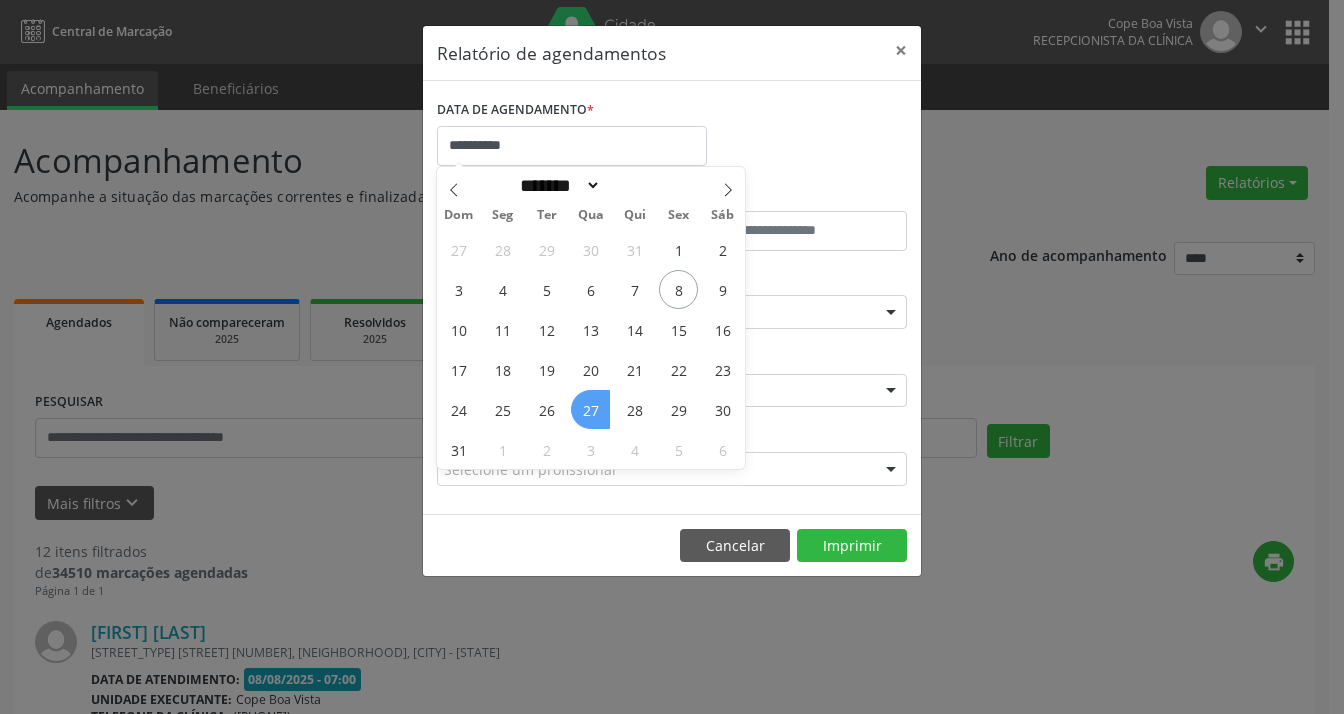 click on "27" at bounding box center [590, 409] 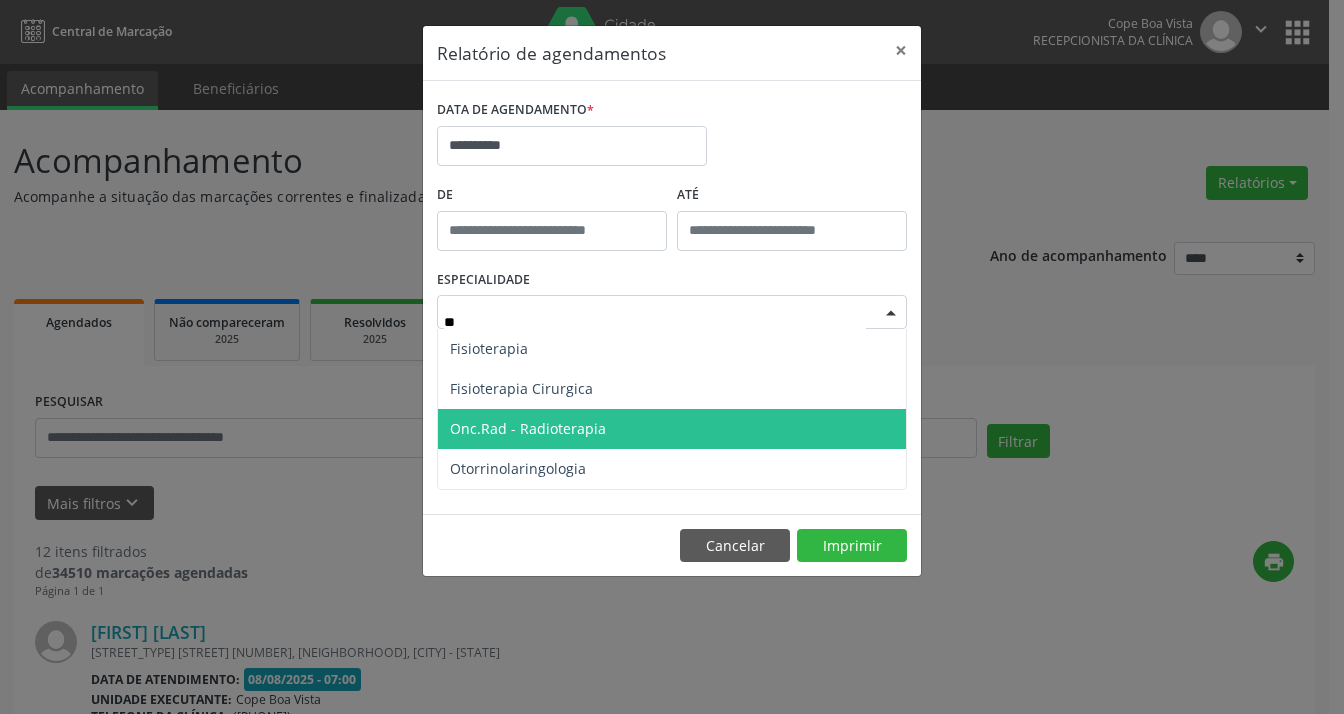 type on "***" 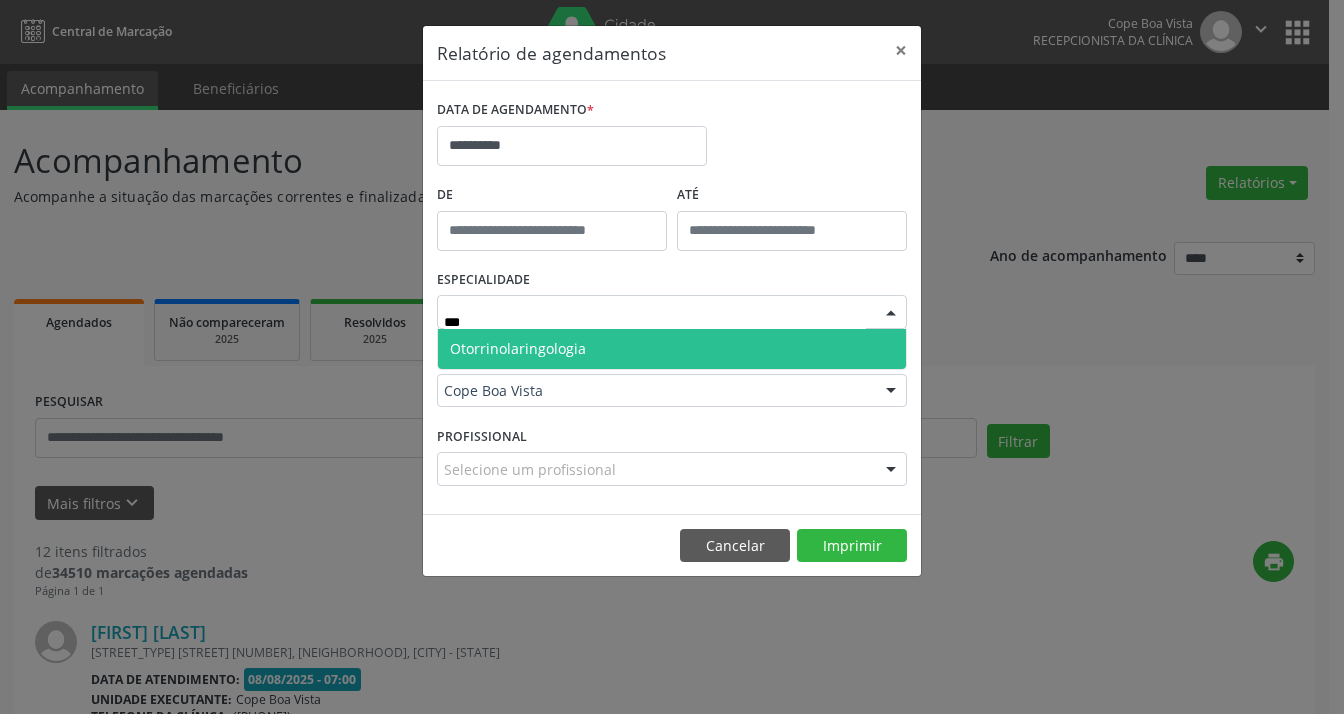 click on "Otorrinolaringologia" at bounding box center [518, 348] 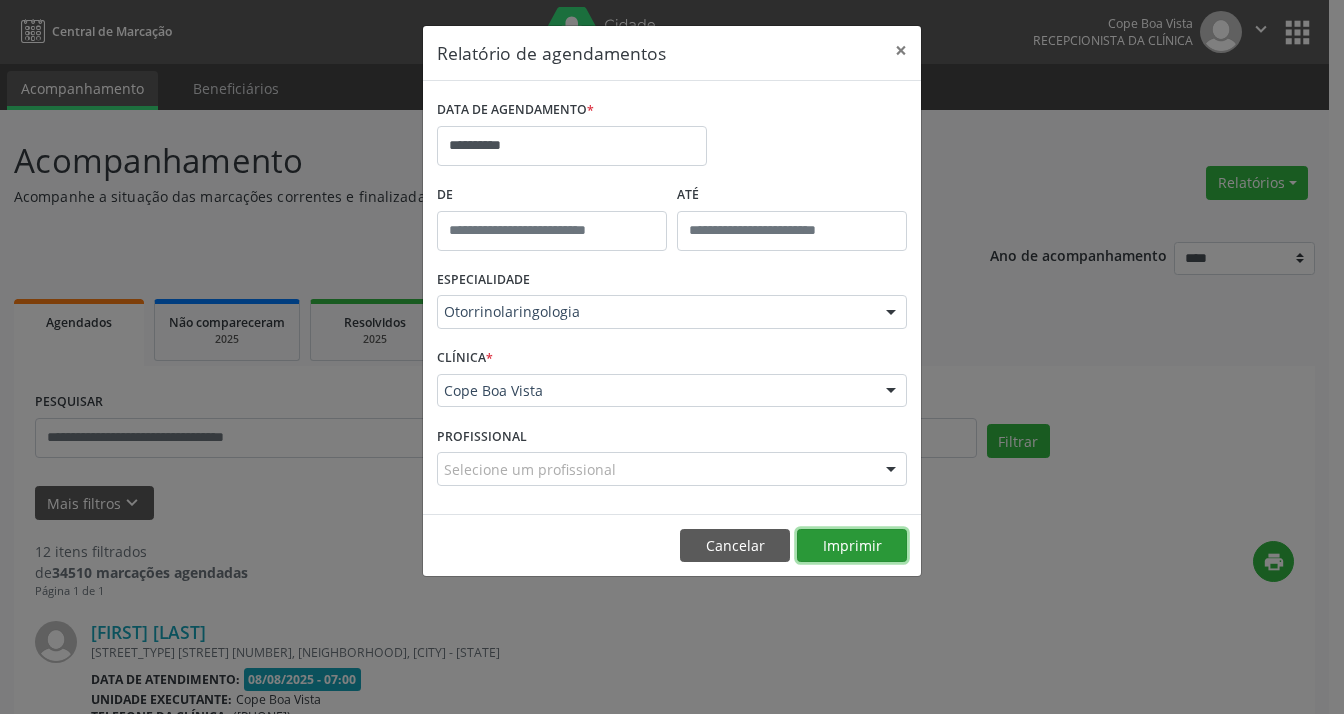 click on "Imprimir" at bounding box center [852, 546] 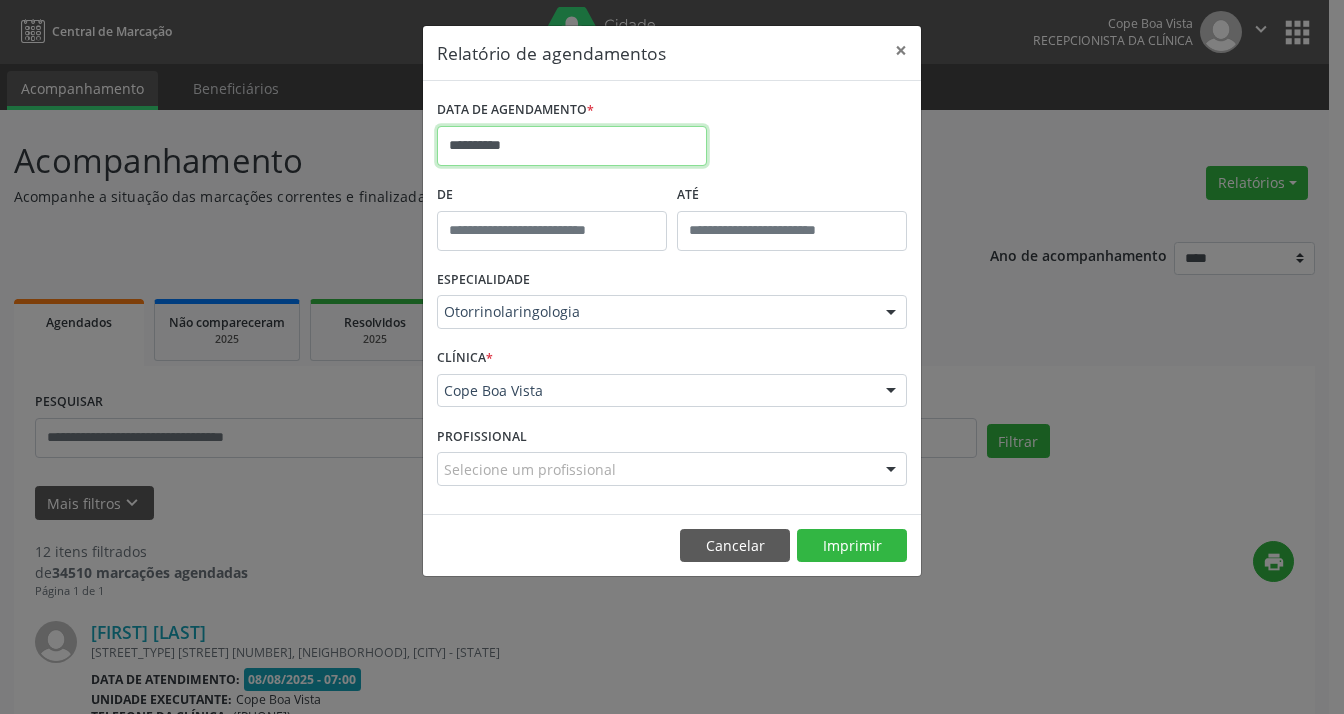 click on "**********" at bounding box center (572, 146) 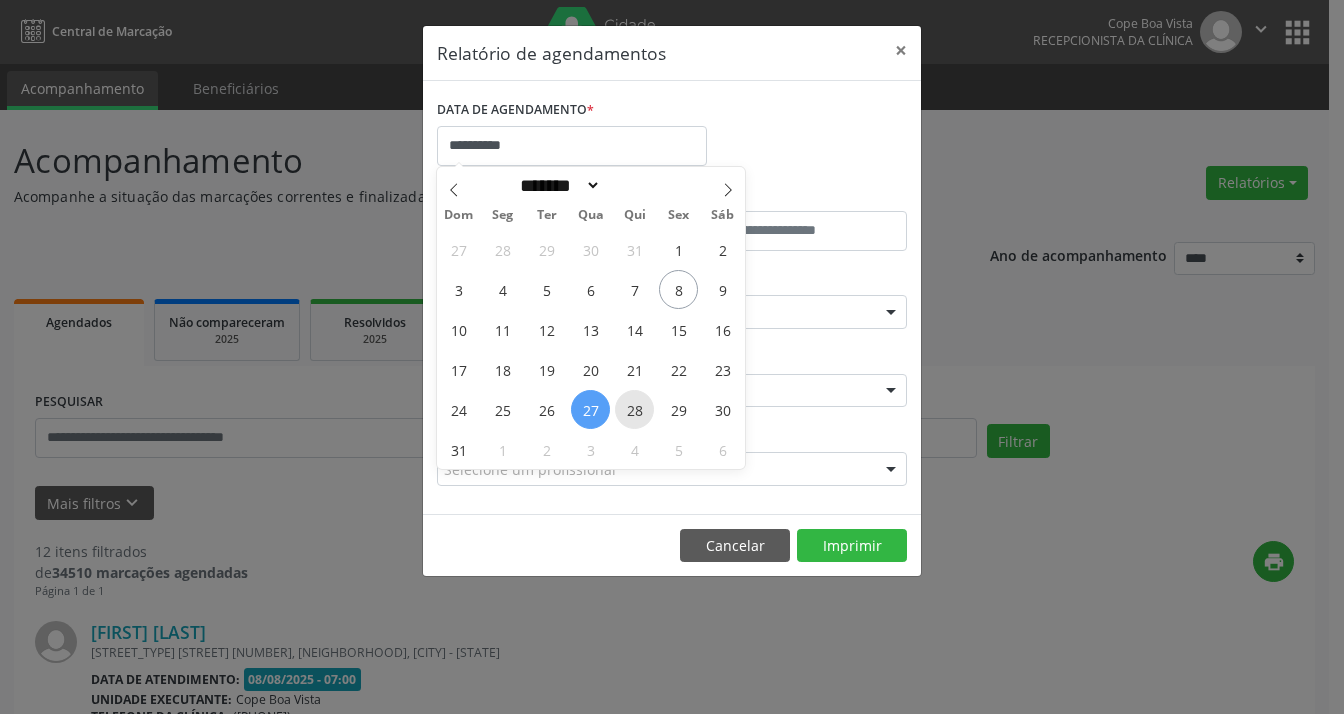 click on "28" at bounding box center [634, 409] 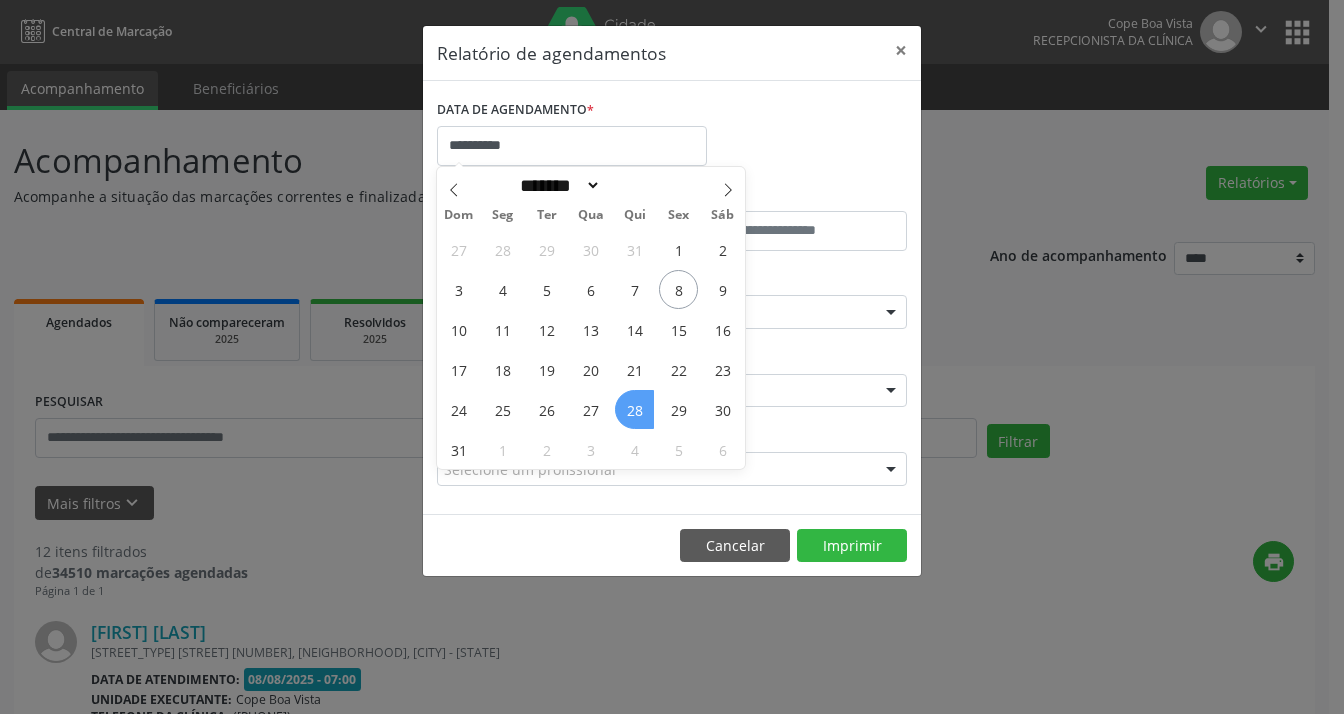 click on "28" at bounding box center (634, 409) 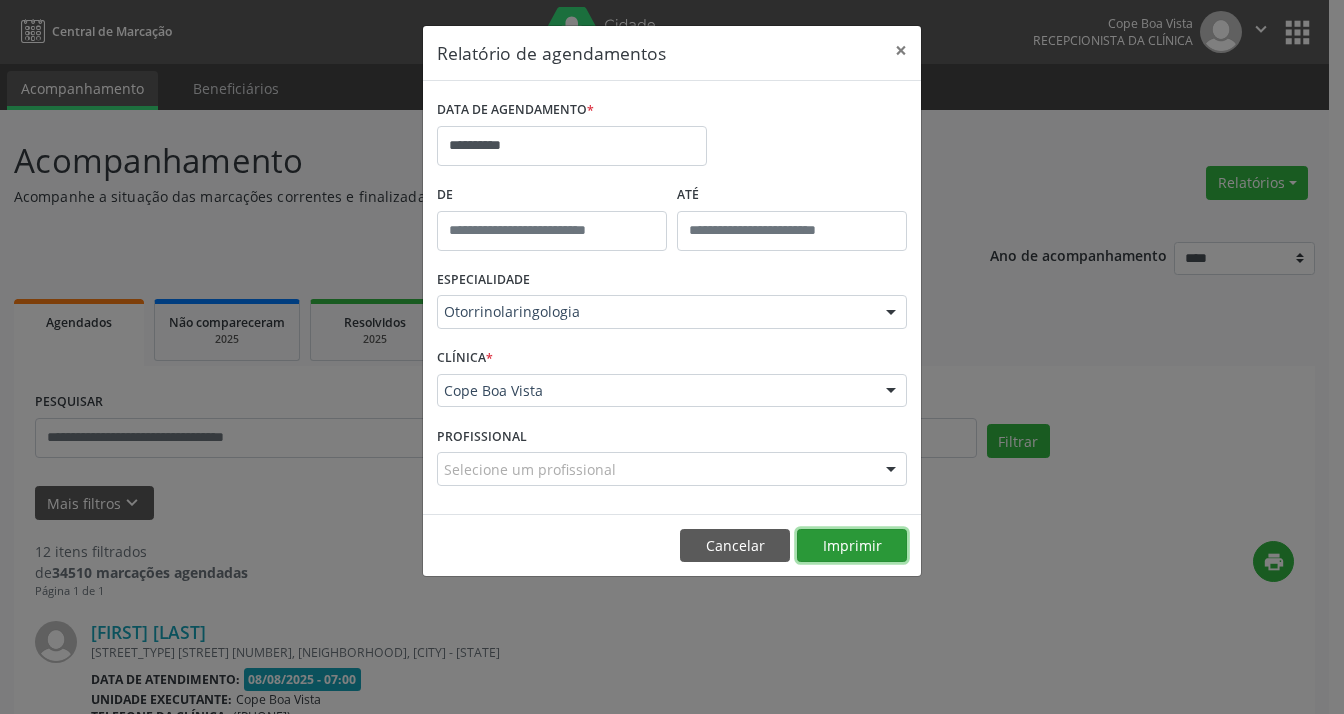 click on "Imprimir" at bounding box center [852, 546] 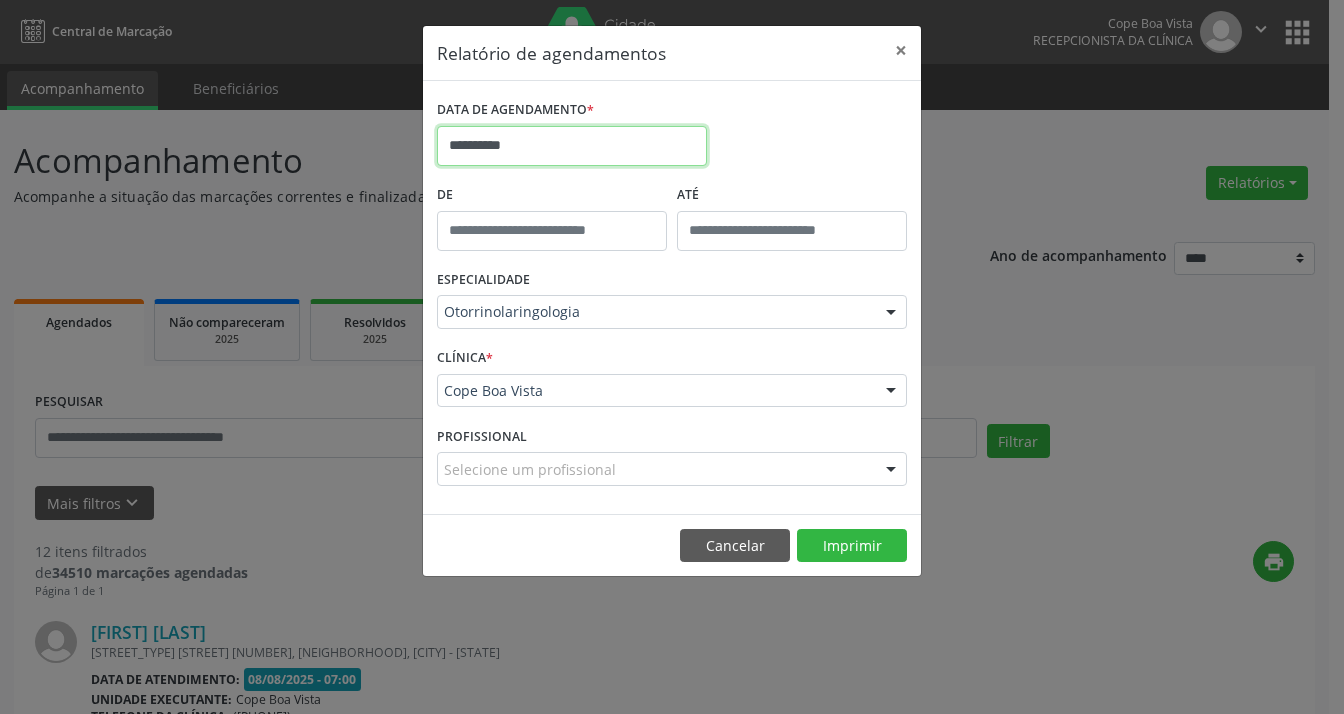 click on "**********" at bounding box center [572, 146] 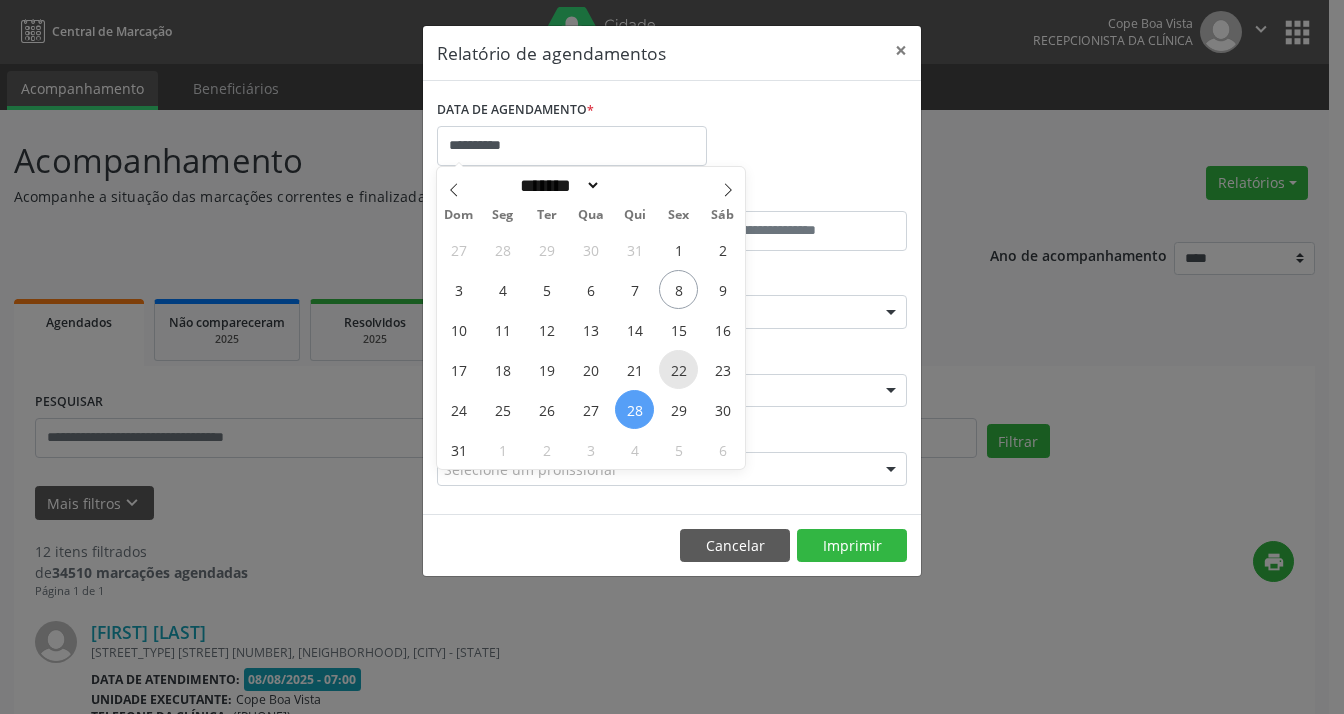 click on "22" at bounding box center (678, 369) 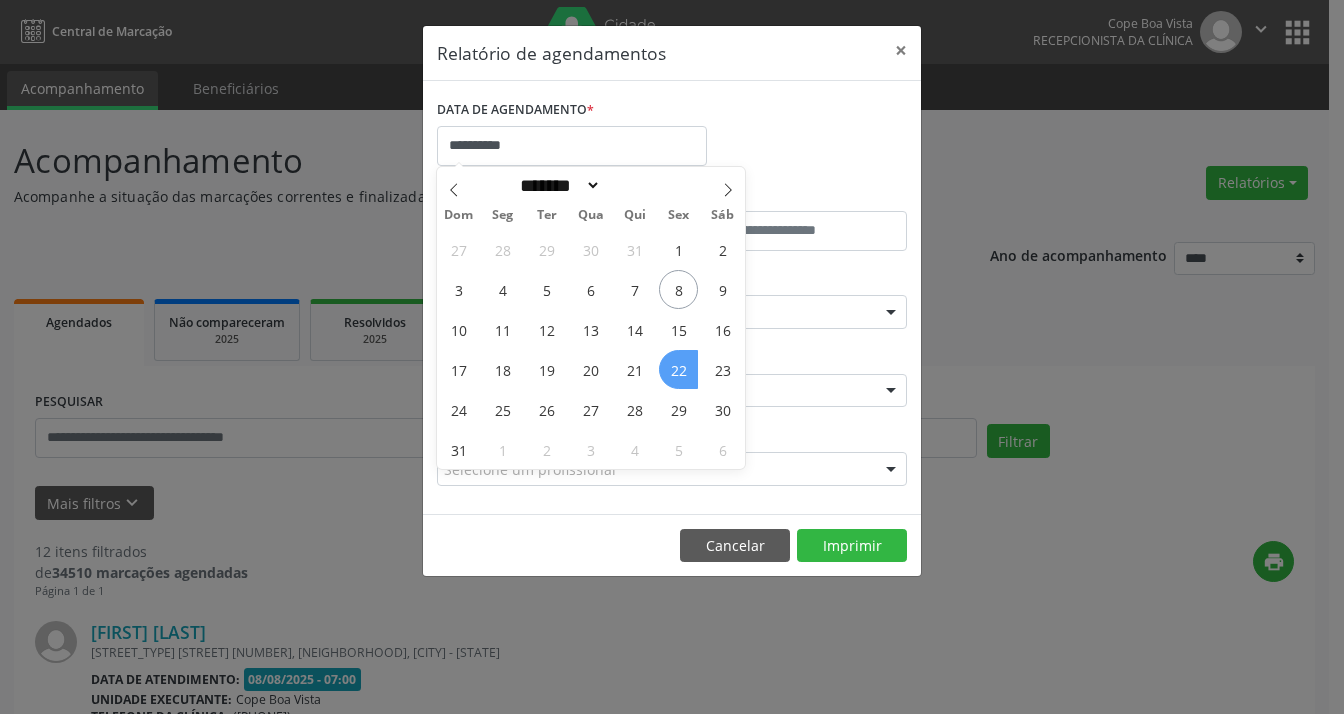 click on "22" at bounding box center [678, 369] 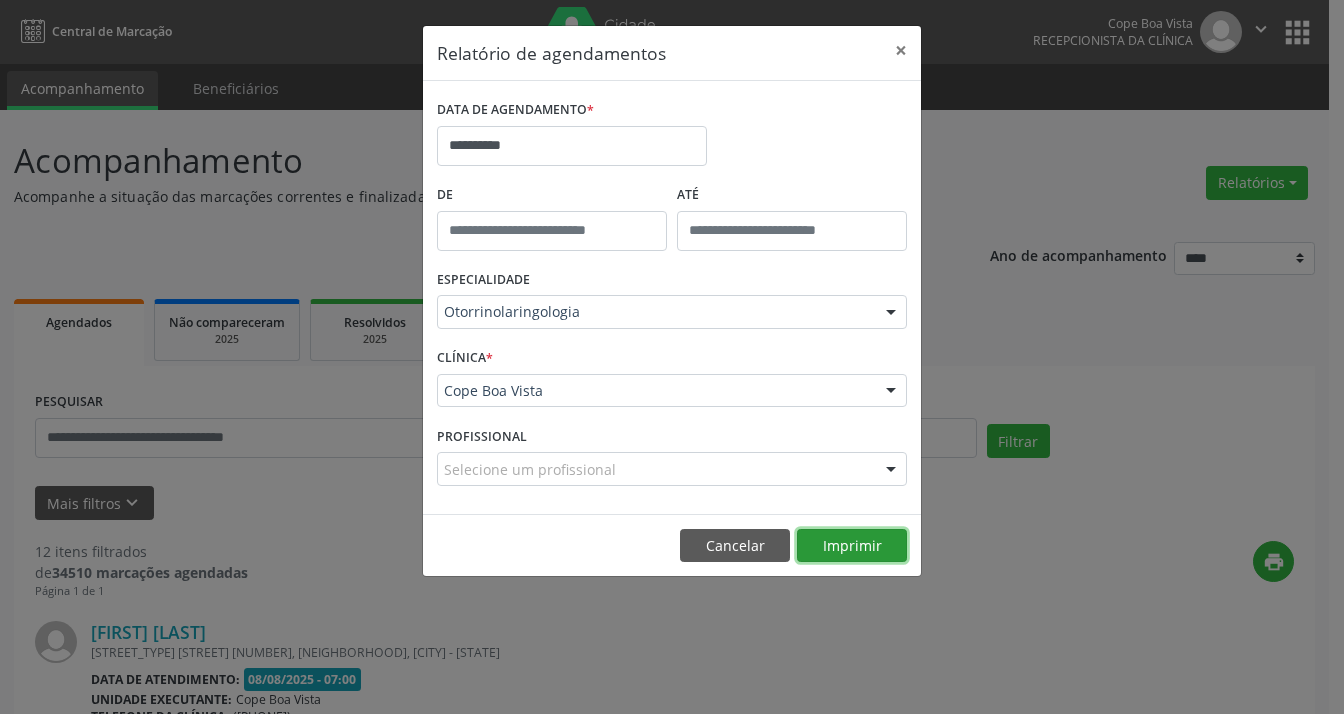 click on "Imprimir" at bounding box center (852, 546) 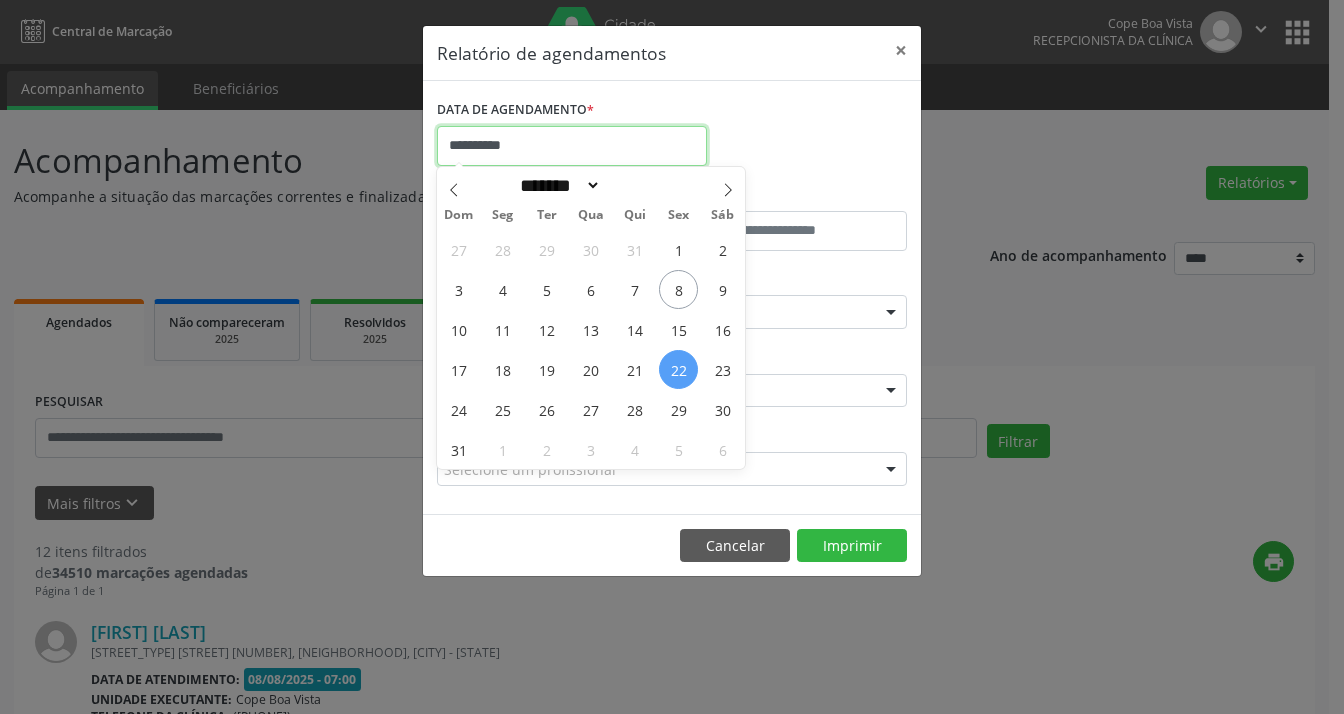 click on "**********" at bounding box center [572, 146] 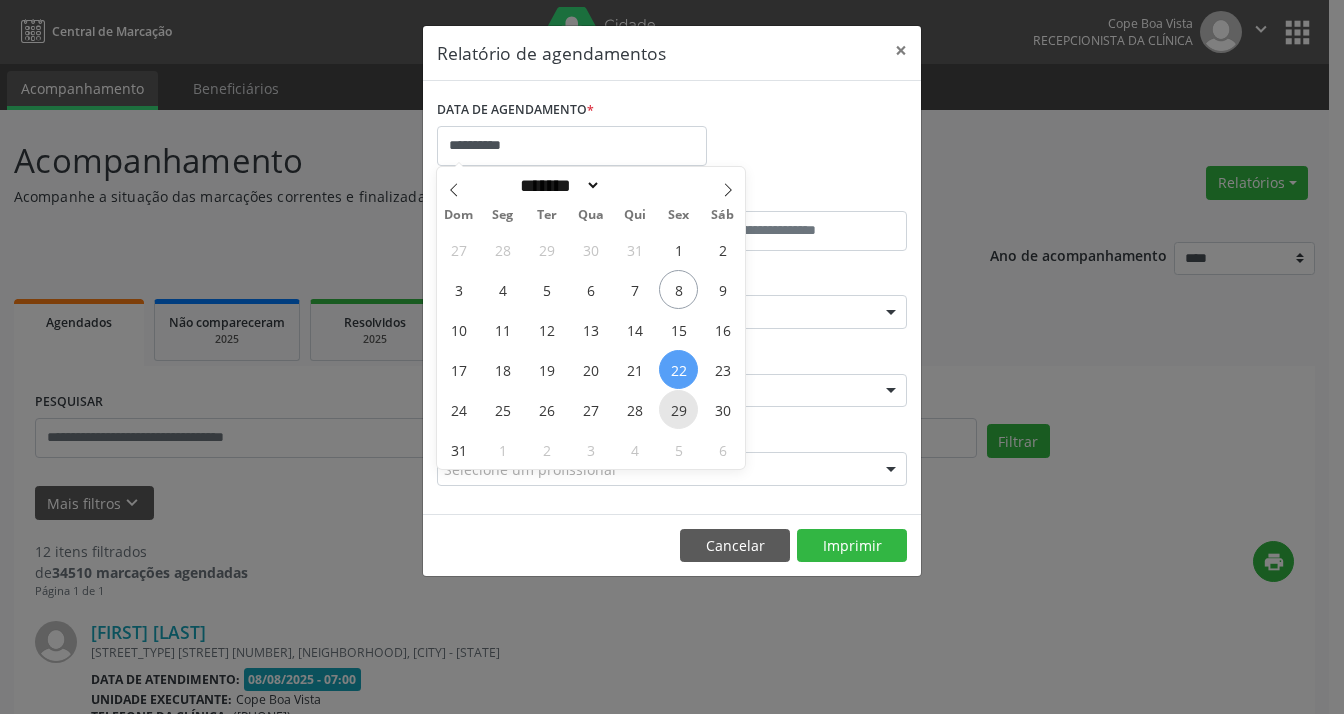 click on "29" at bounding box center [678, 409] 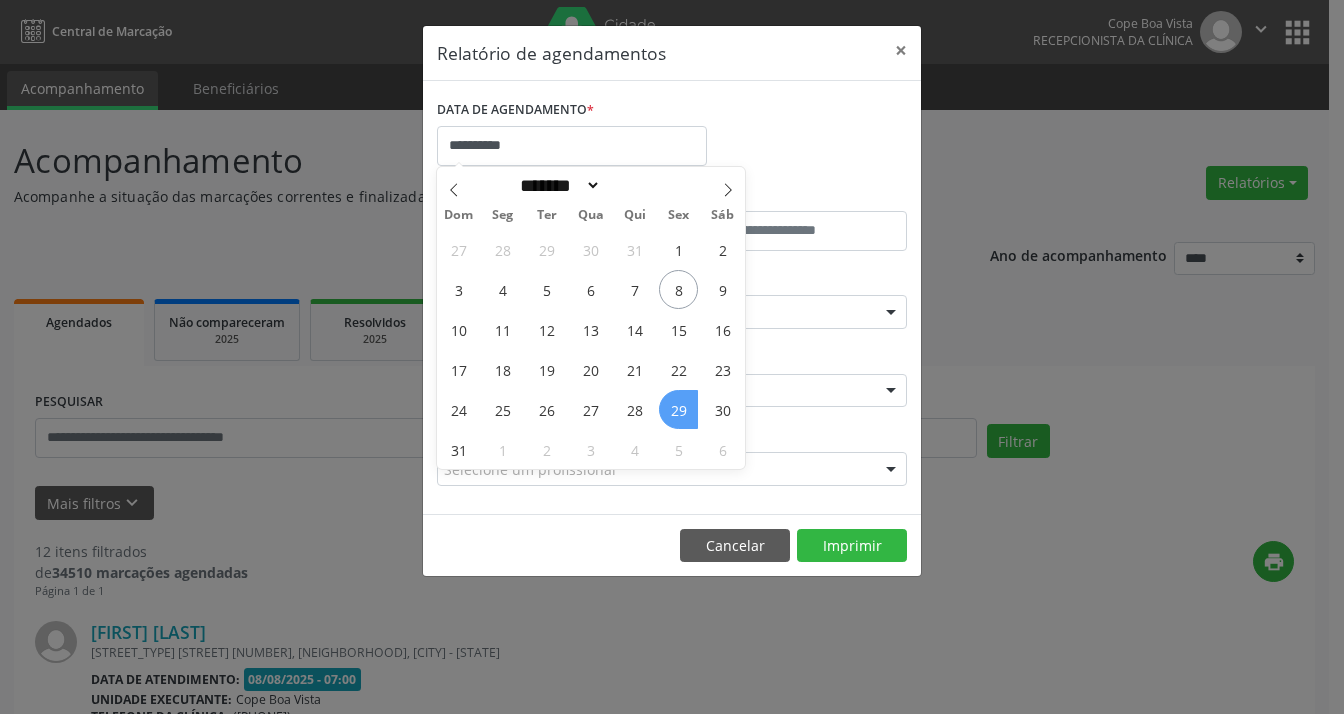 click on "29" at bounding box center [678, 409] 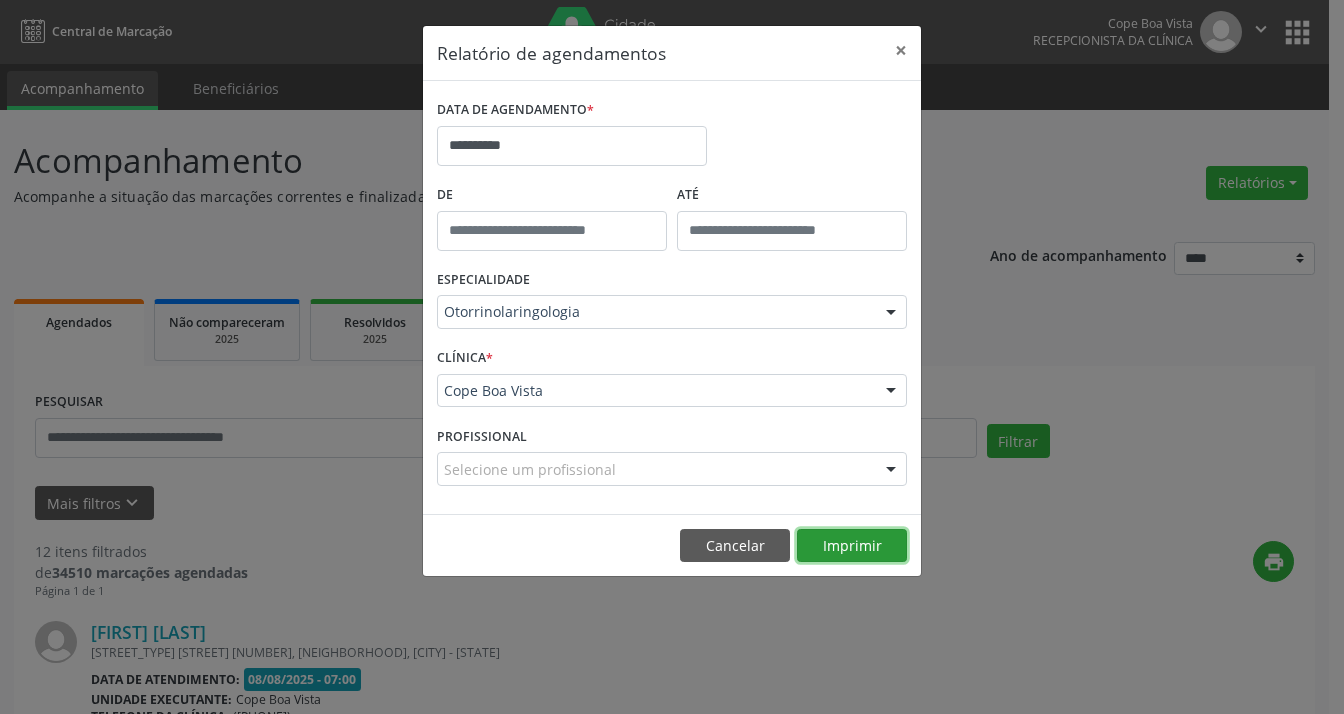 click on "Imprimir" at bounding box center [852, 546] 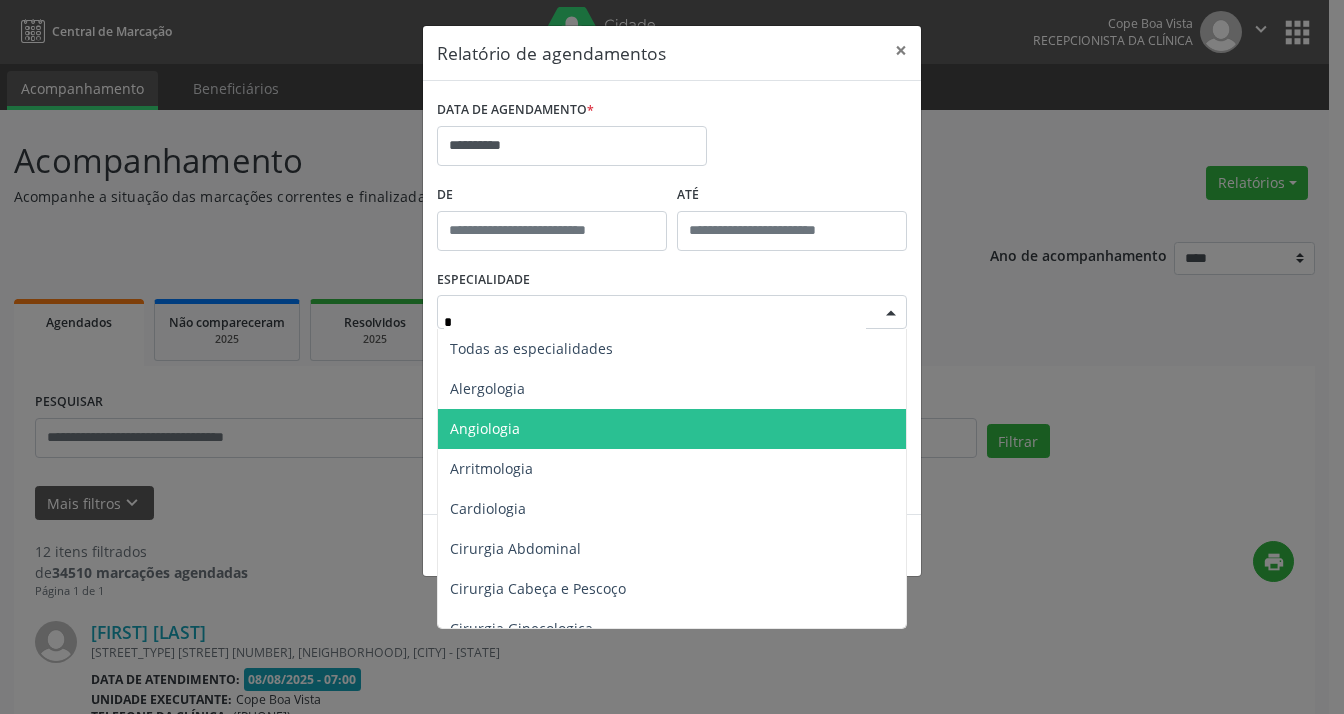 type on "**" 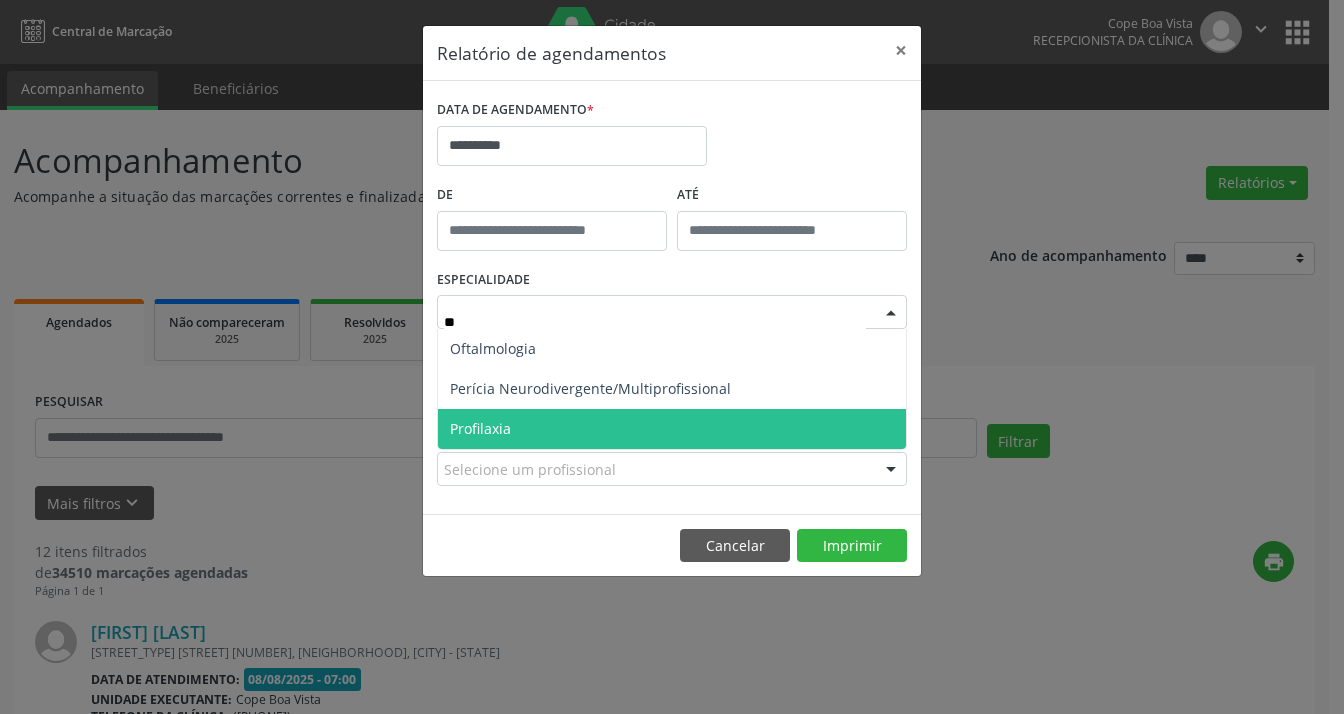 click on "**" at bounding box center [655, 322] 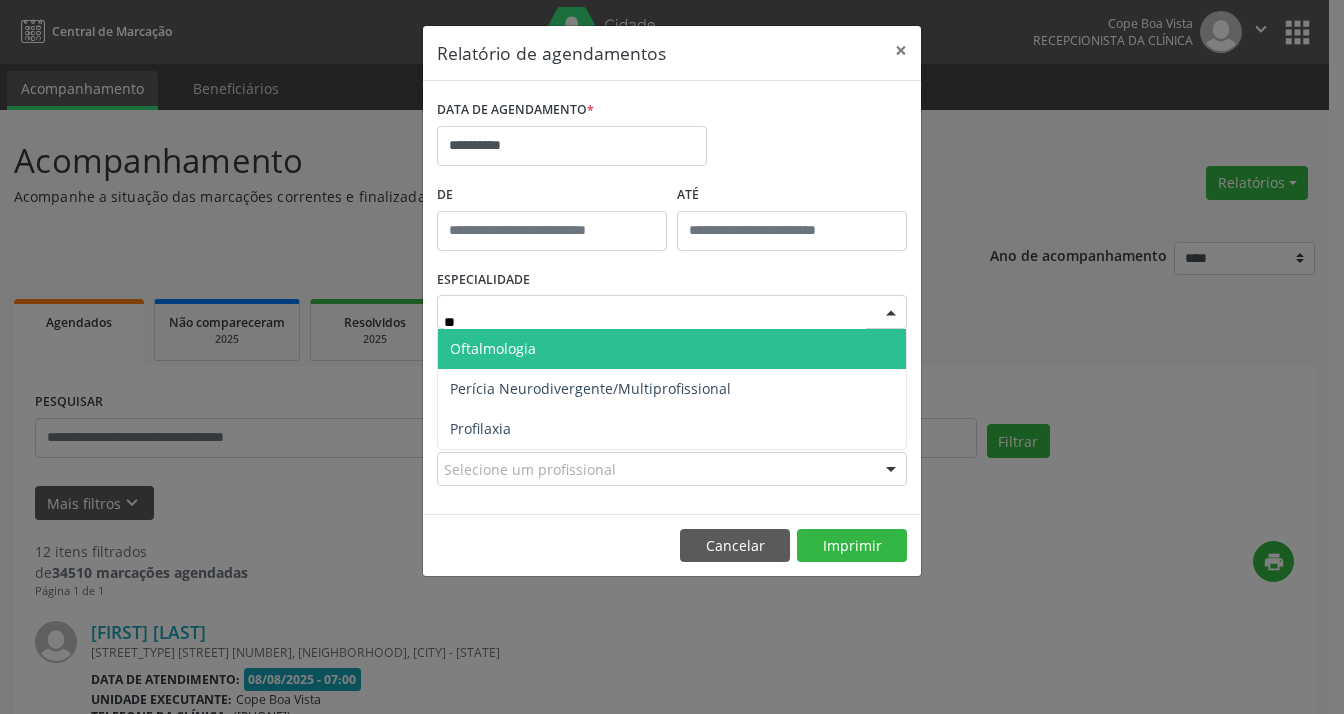 click on "Oftalmologia" at bounding box center (672, 349) 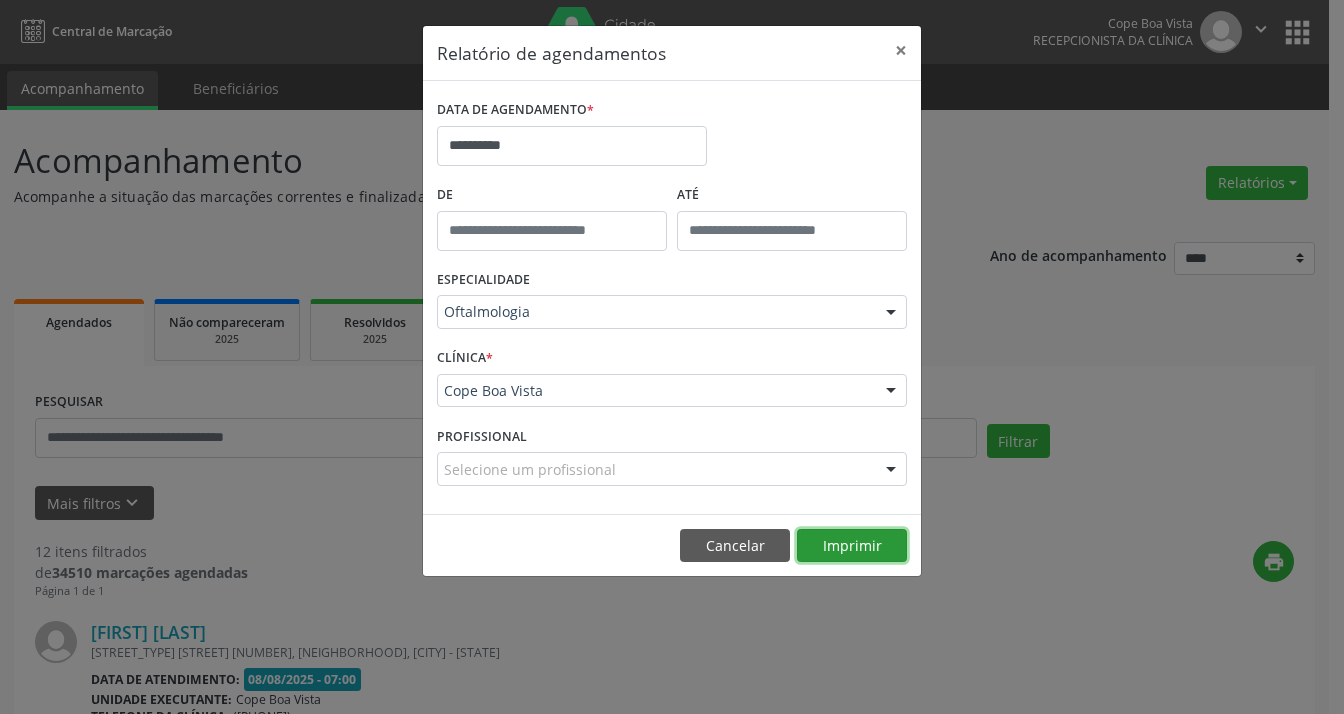 click on "Imprimir" at bounding box center (852, 546) 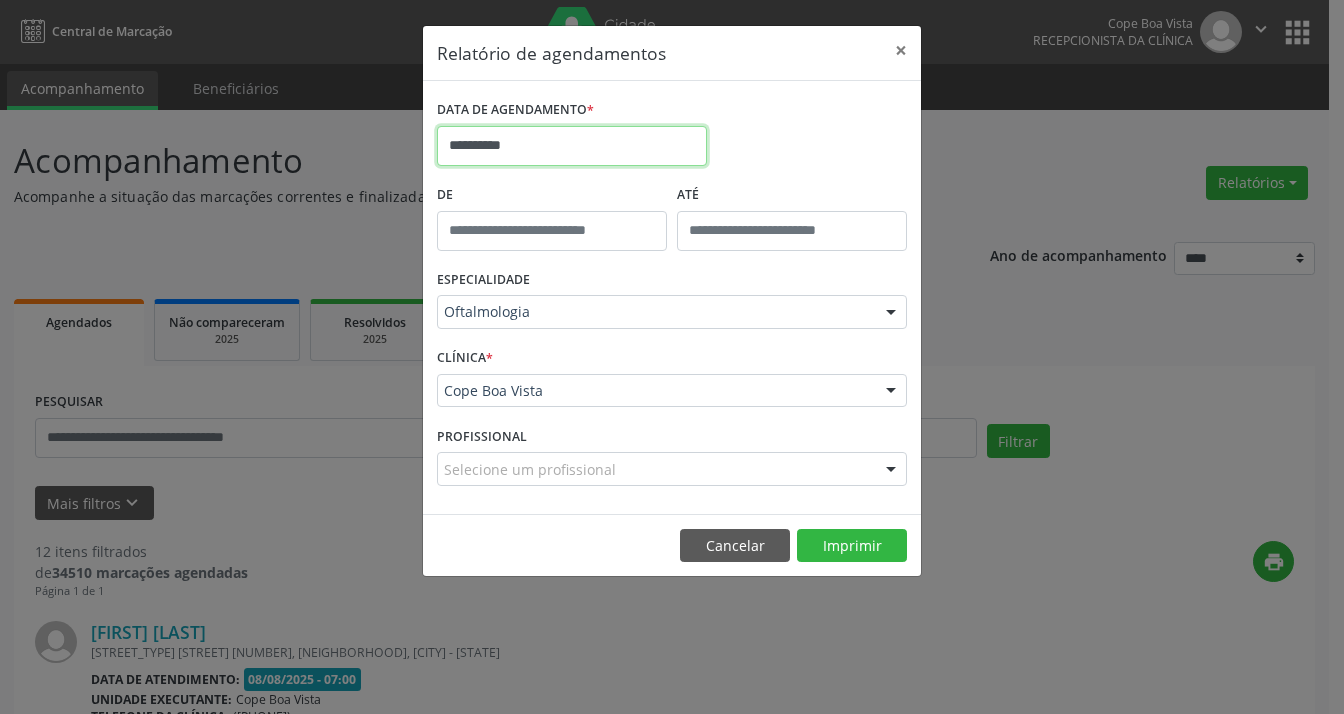 click on "**********" at bounding box center [572, 146] 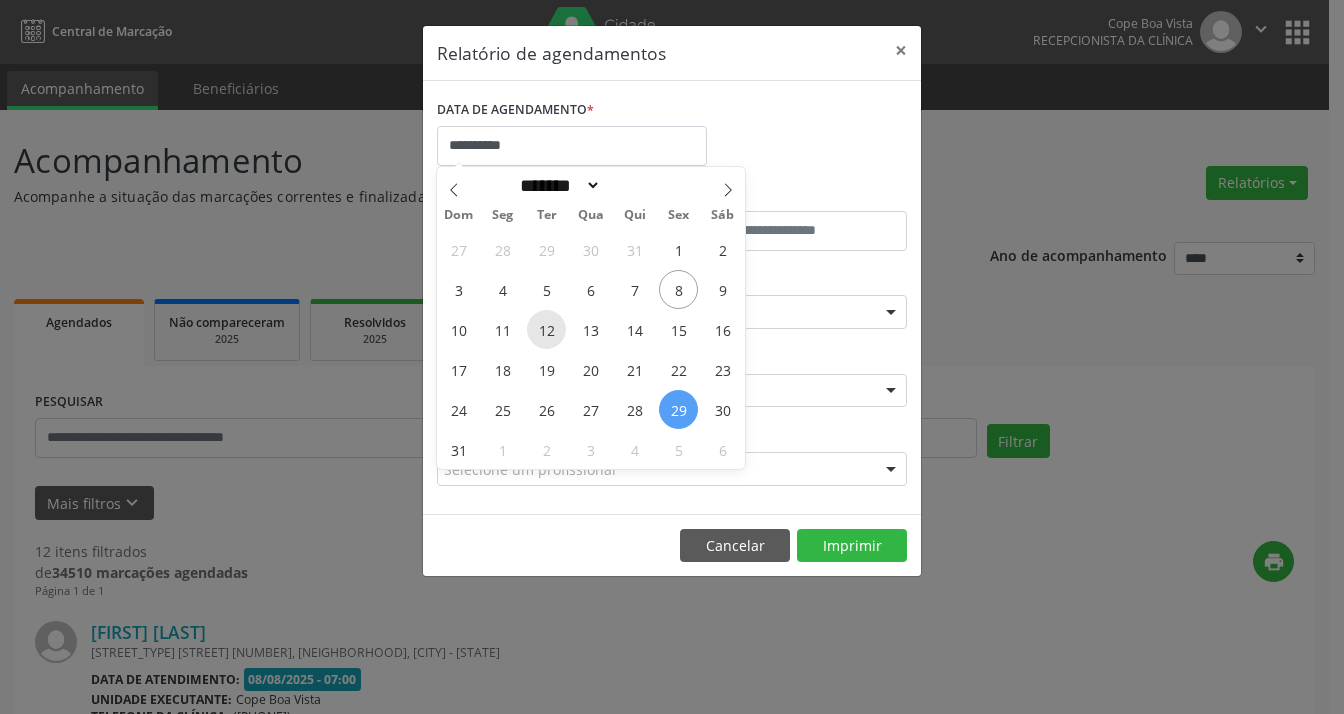 click on "12" at bounding box center [546, 329] 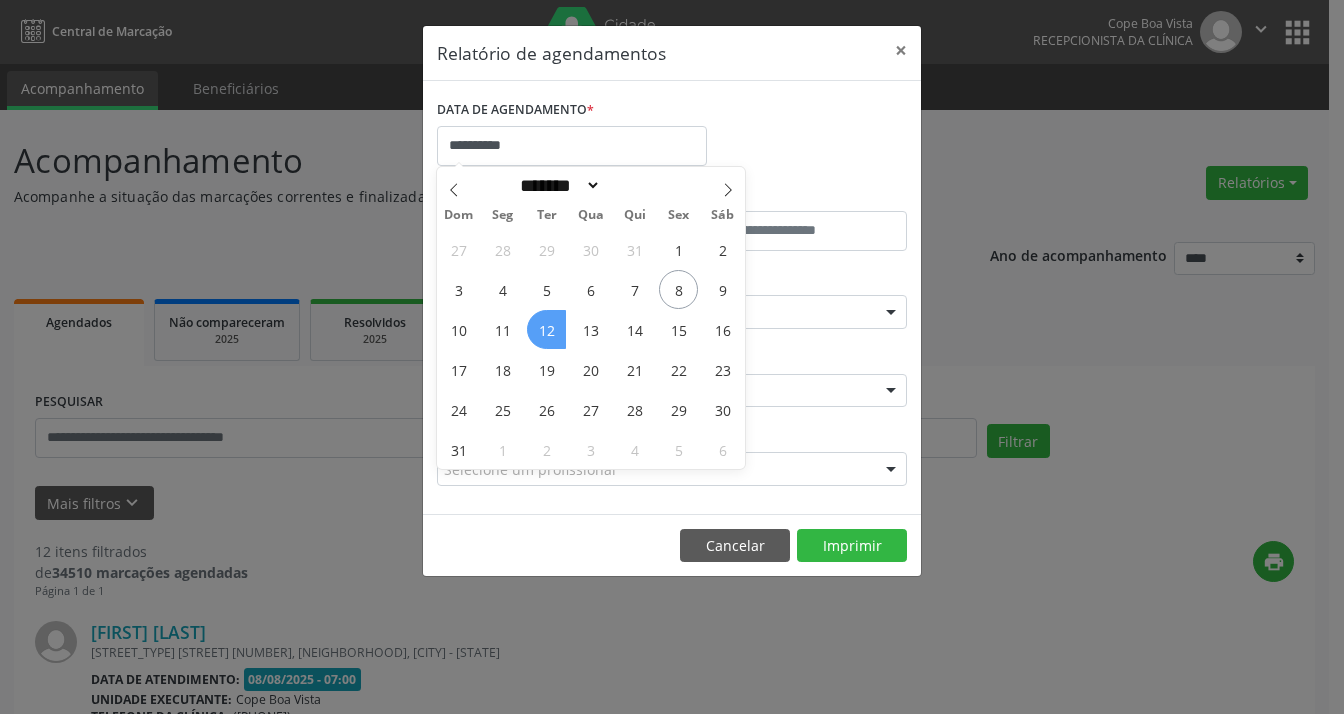 click on "12" at bounding box center [546, 329] 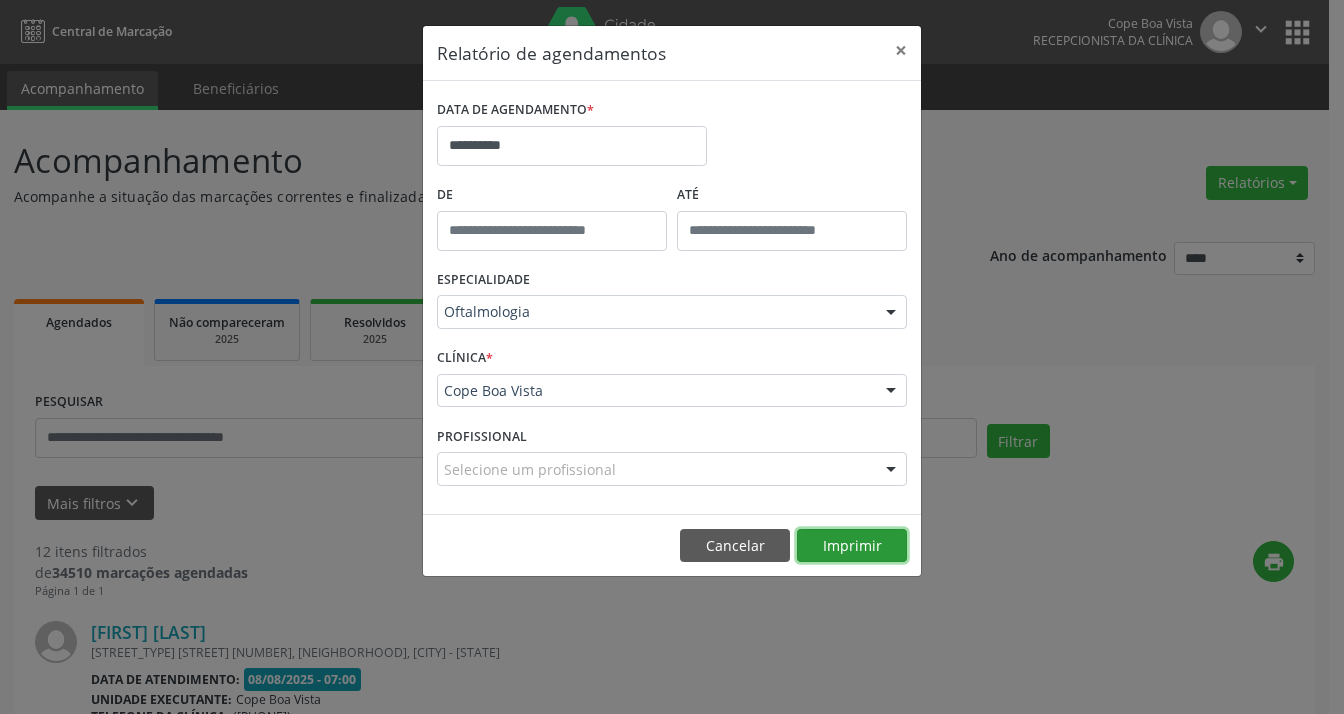 click on "Imprimir" at bounding box center [852, 546] 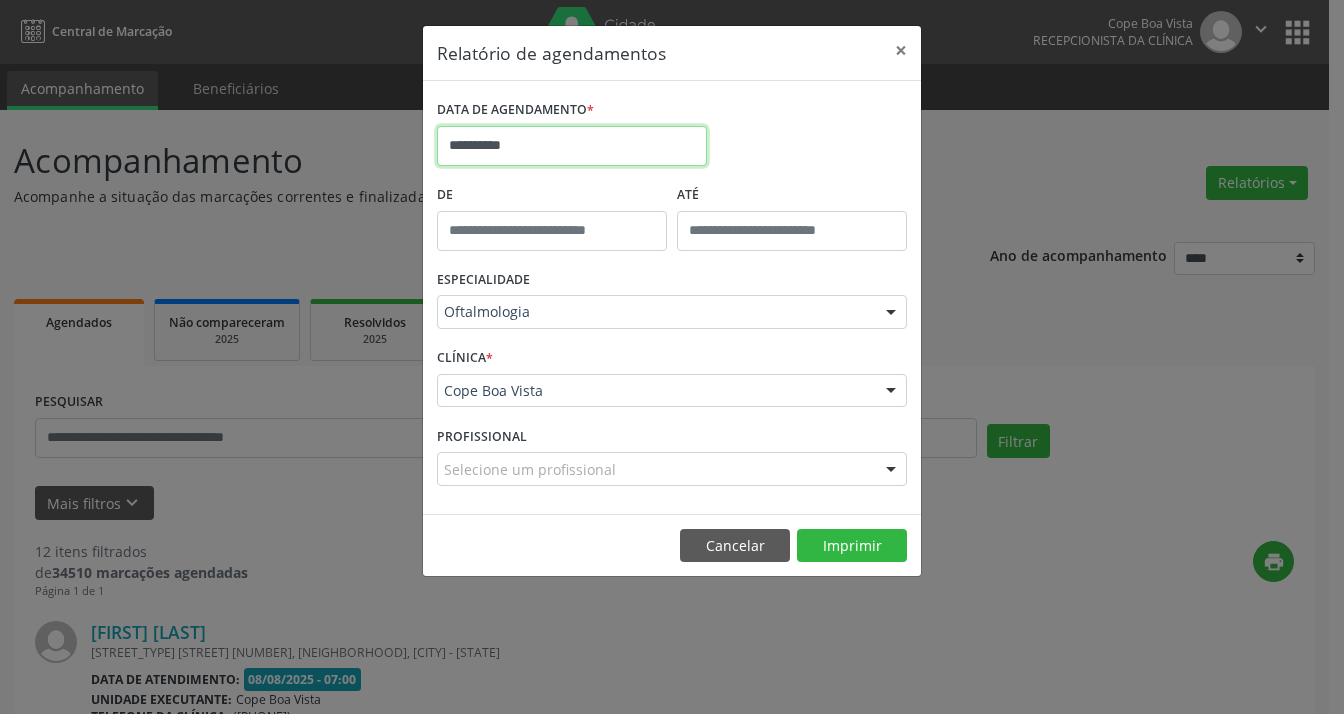 click on "**********" at bounding box center [572, 146] 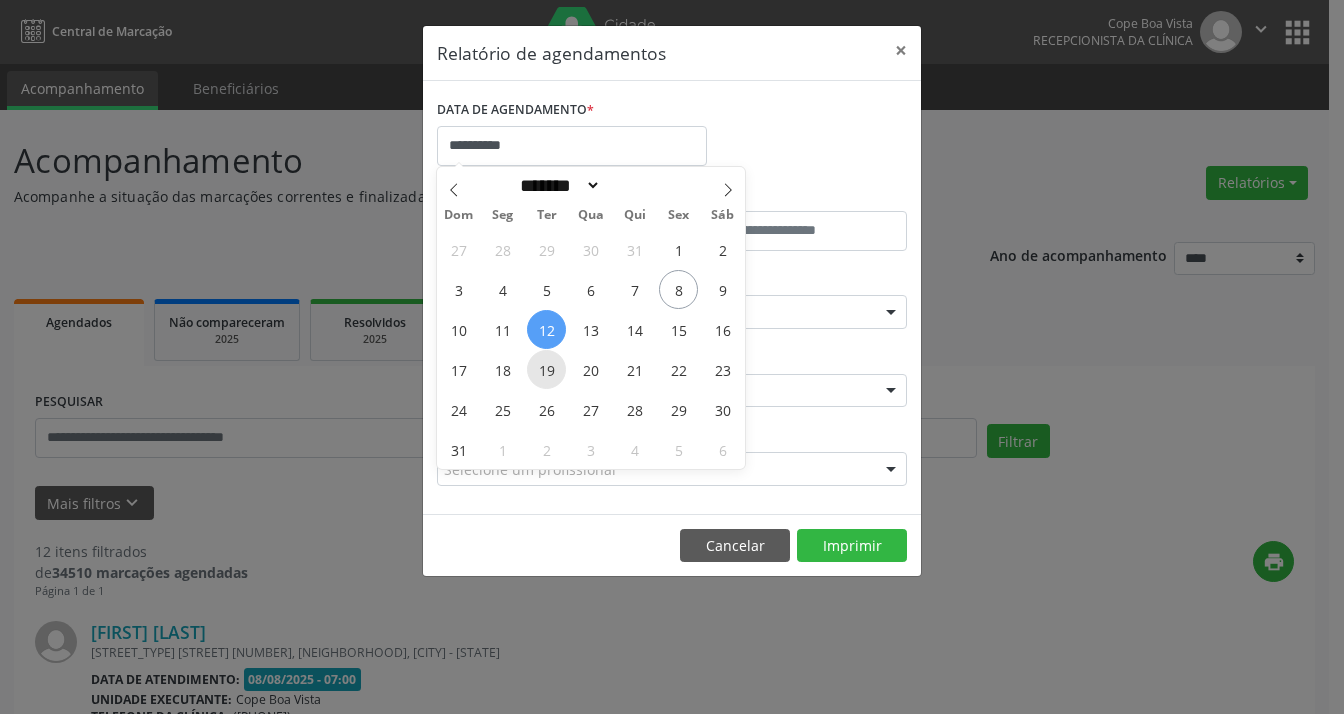 click on "19" at bounding box center (546, 369) 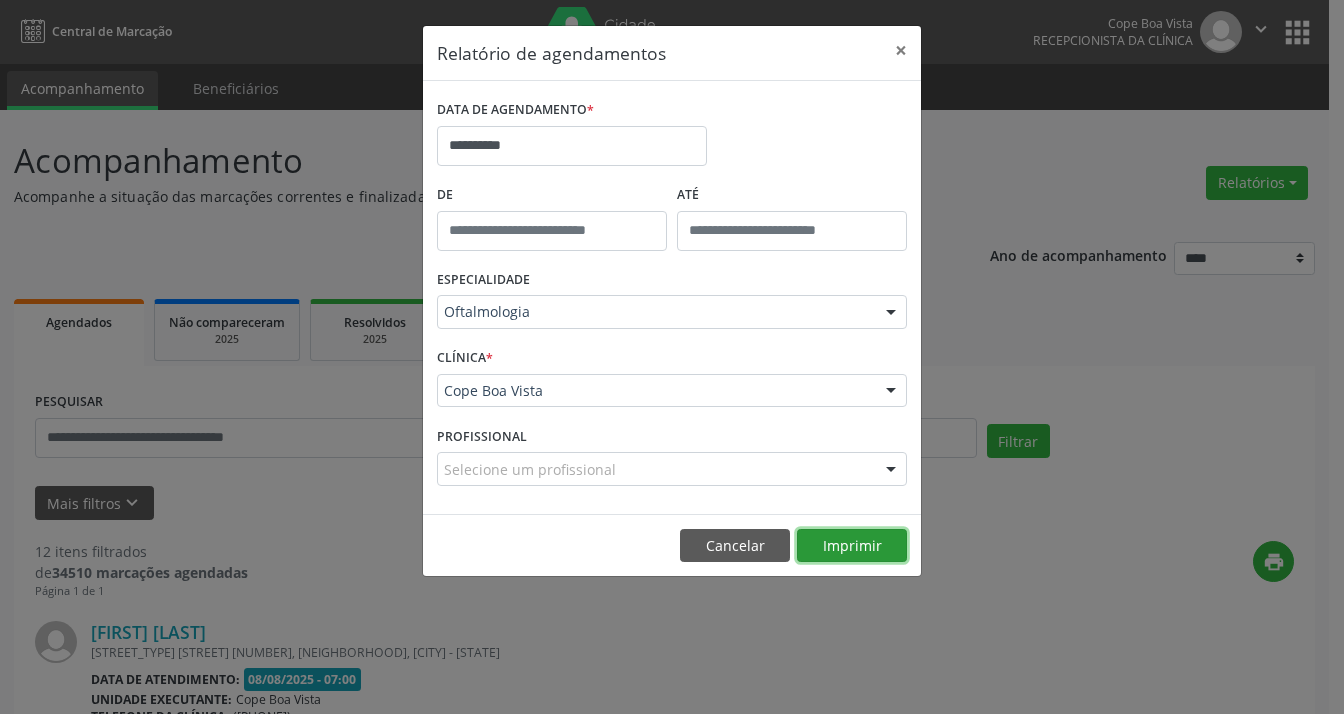 click on "Imprimir" at bounding box center [852, 546] 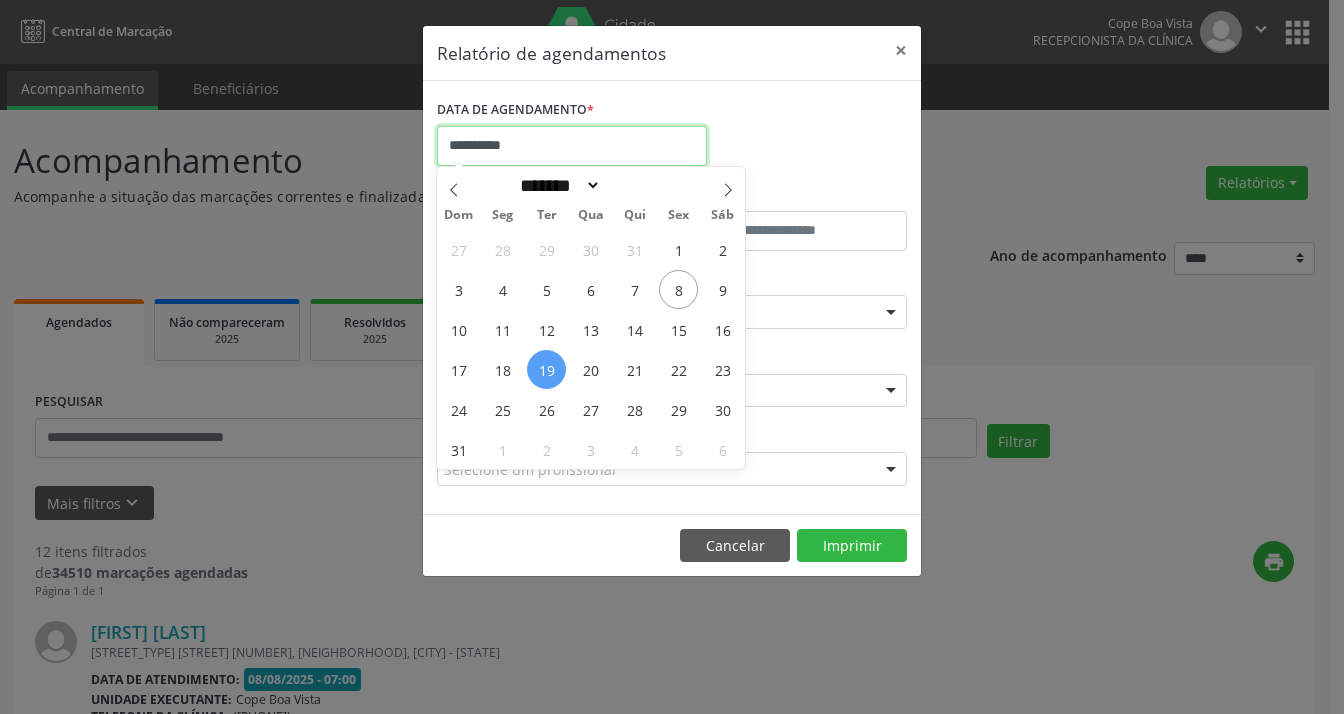 click on "**********" at bounding box center [572, 146] 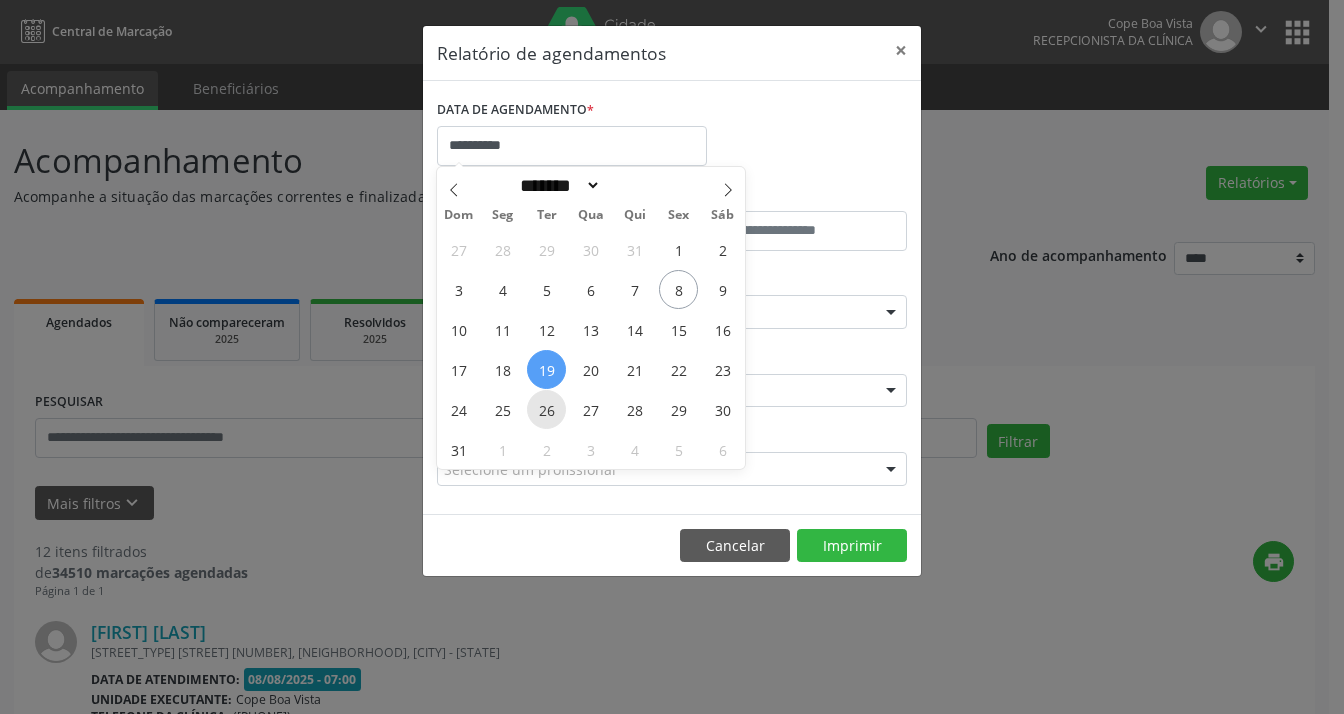 click on "26" at bounding box center [546, 409] 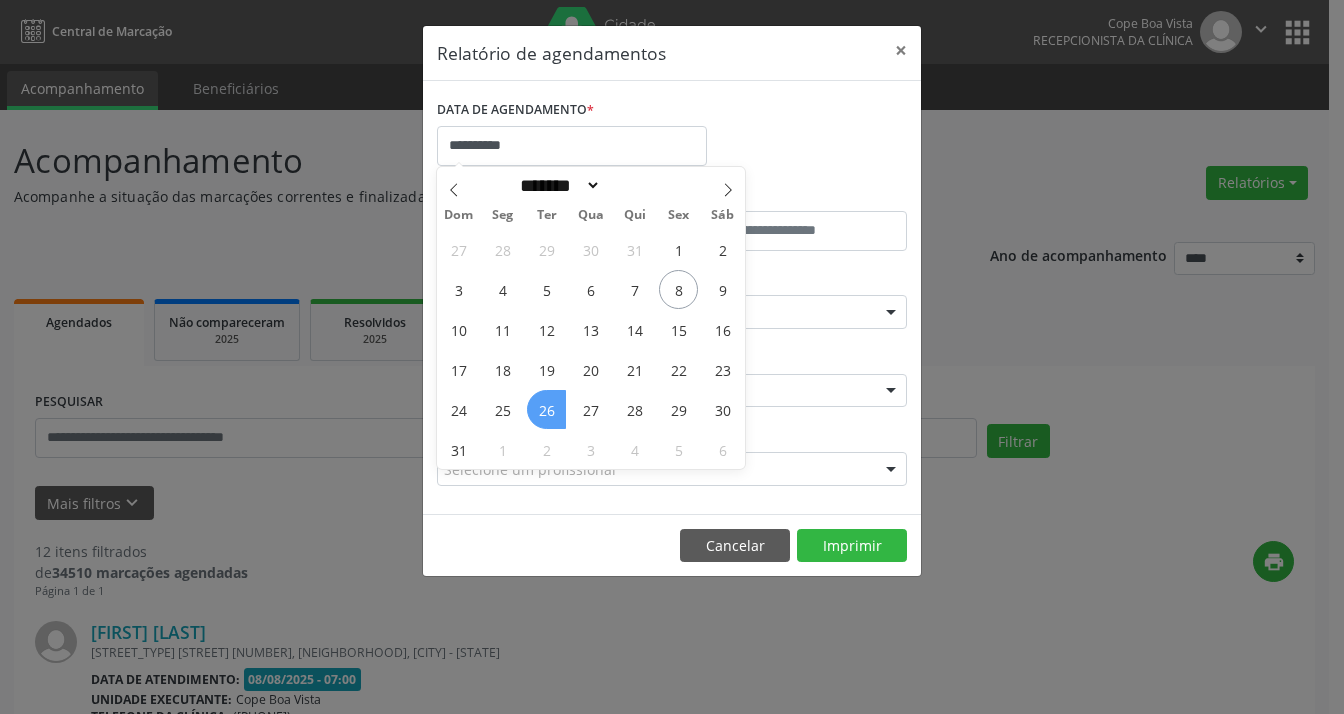 click on "26" at bounding box center [546, 409] 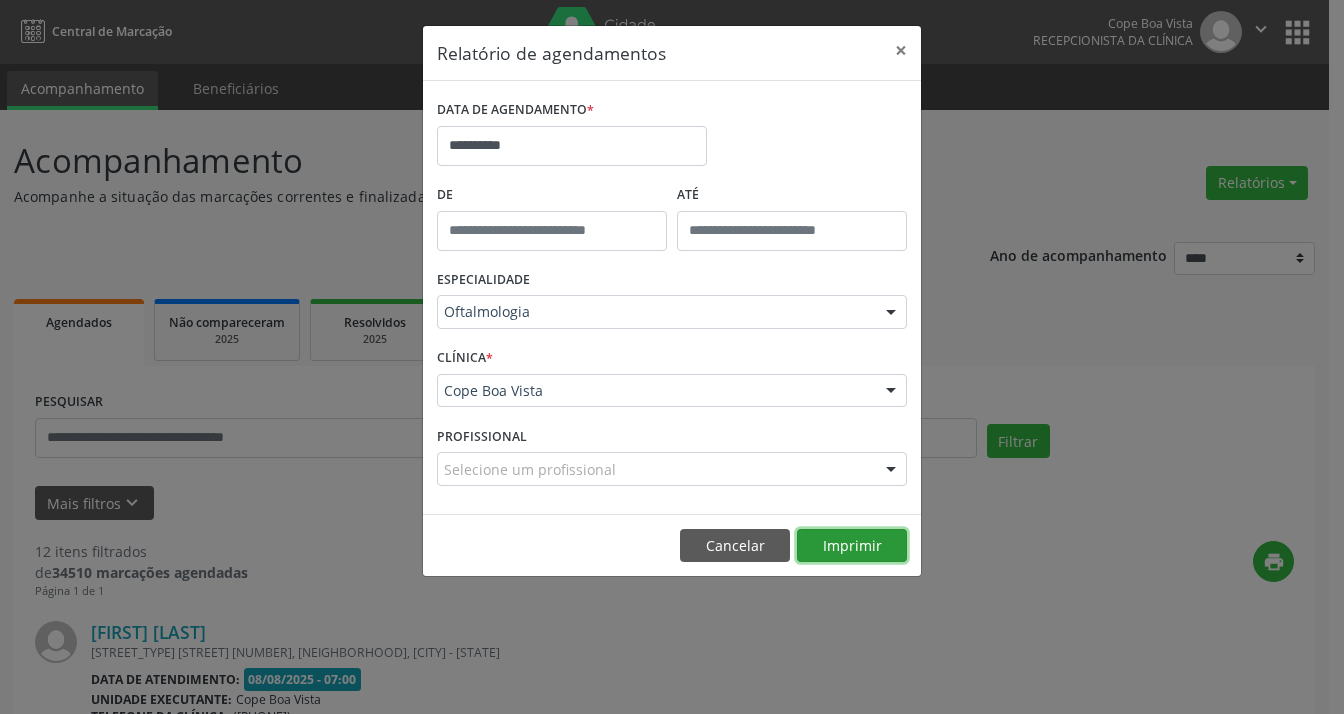 click on "Imprimir" at bounding box center (852, 546) 